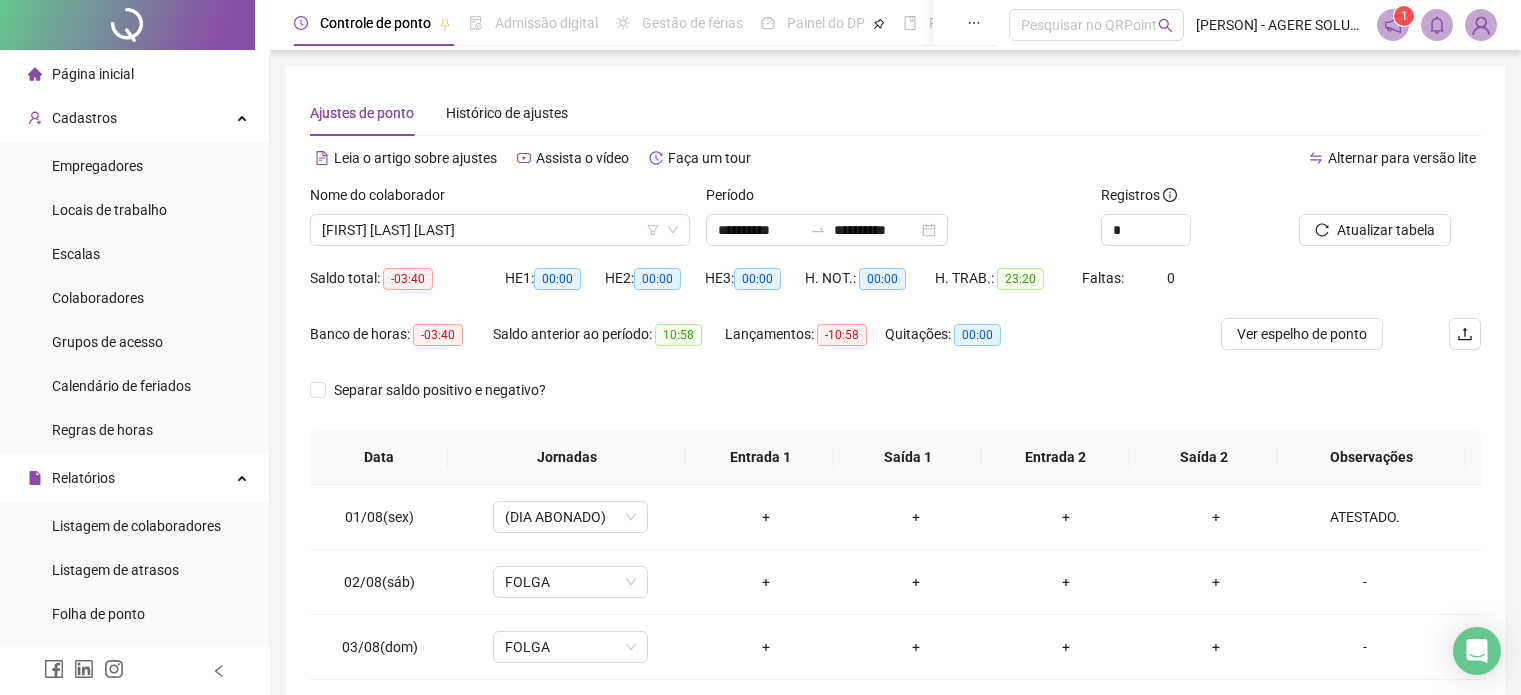 scroll, scrollTop: 0, scrollLeft: 0, axis: both 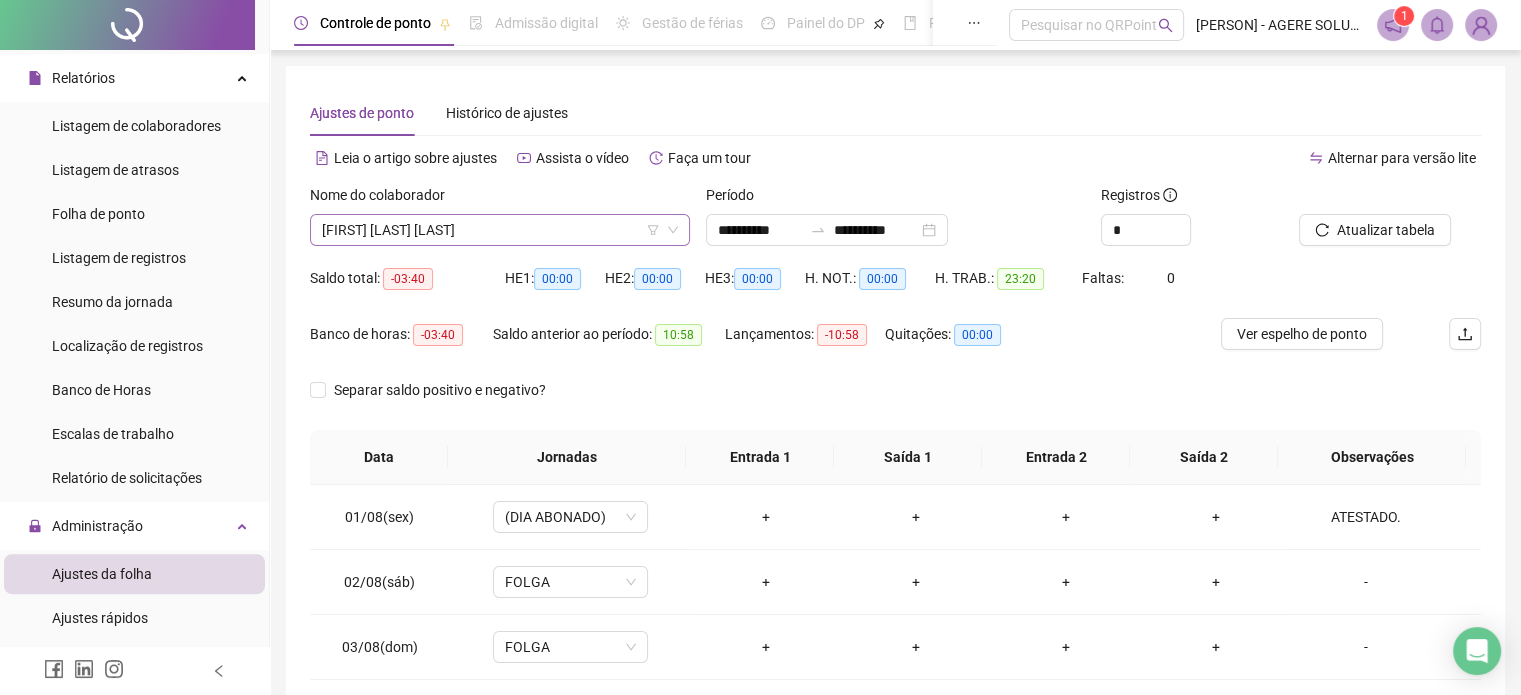 click on "[FIRST] [LAST] [LAST]" at bounding box center (500, 230) 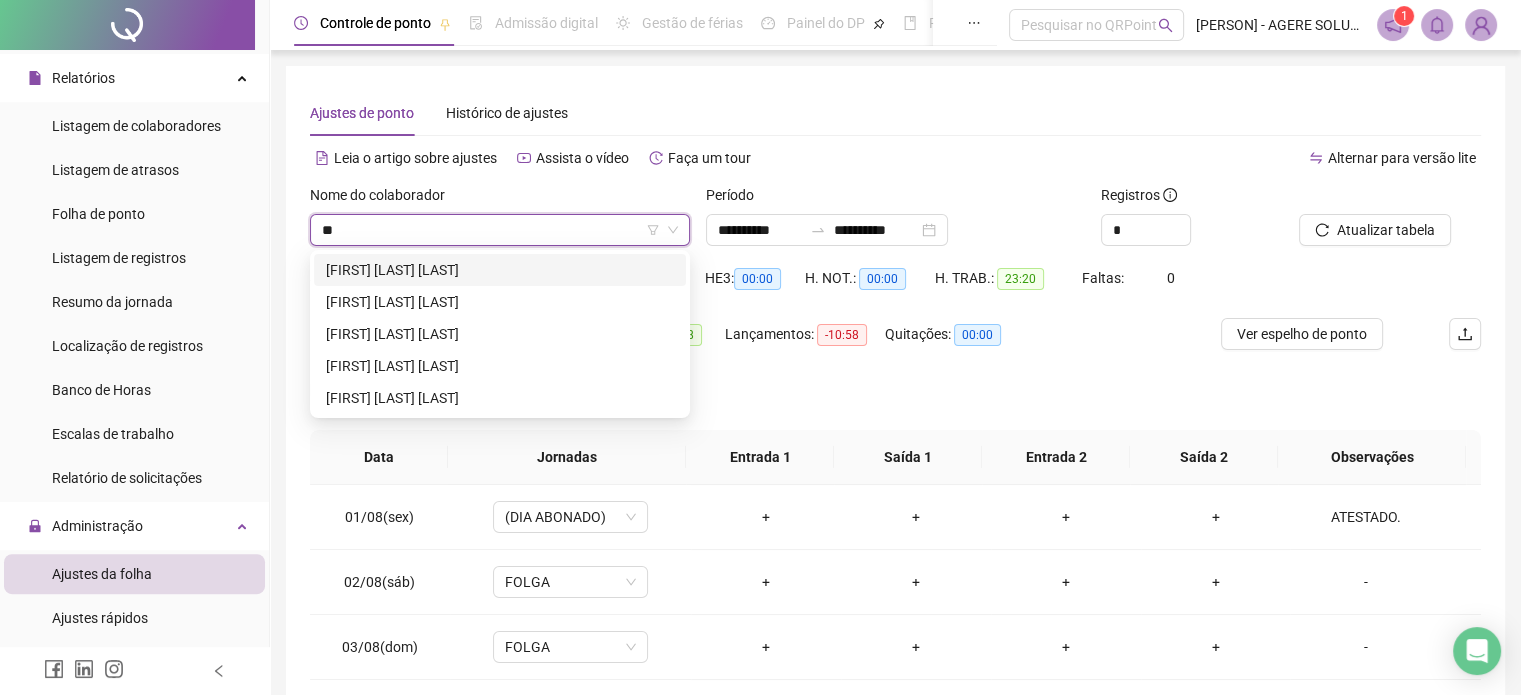 type on "***" 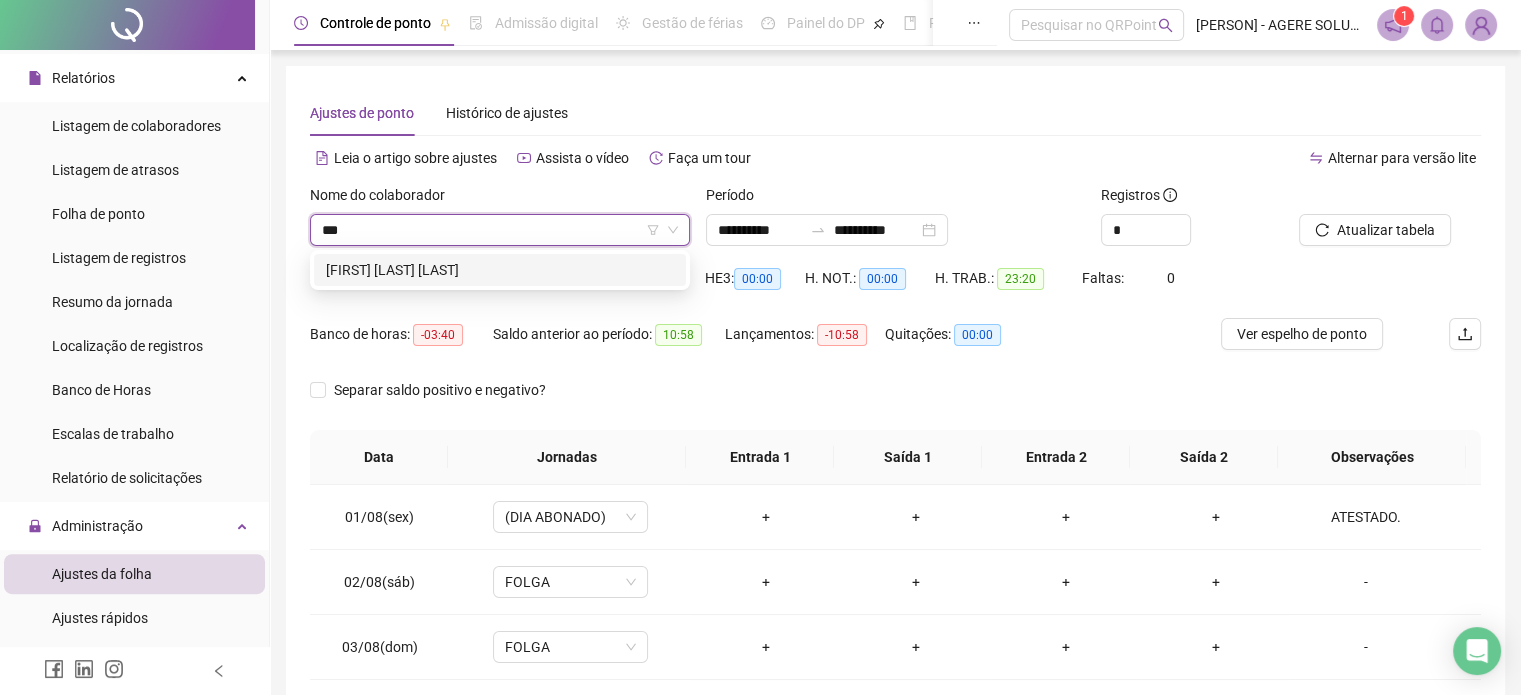 click on "[FIRST] [LAST] [LAST]" at bounding box center (500, 270) 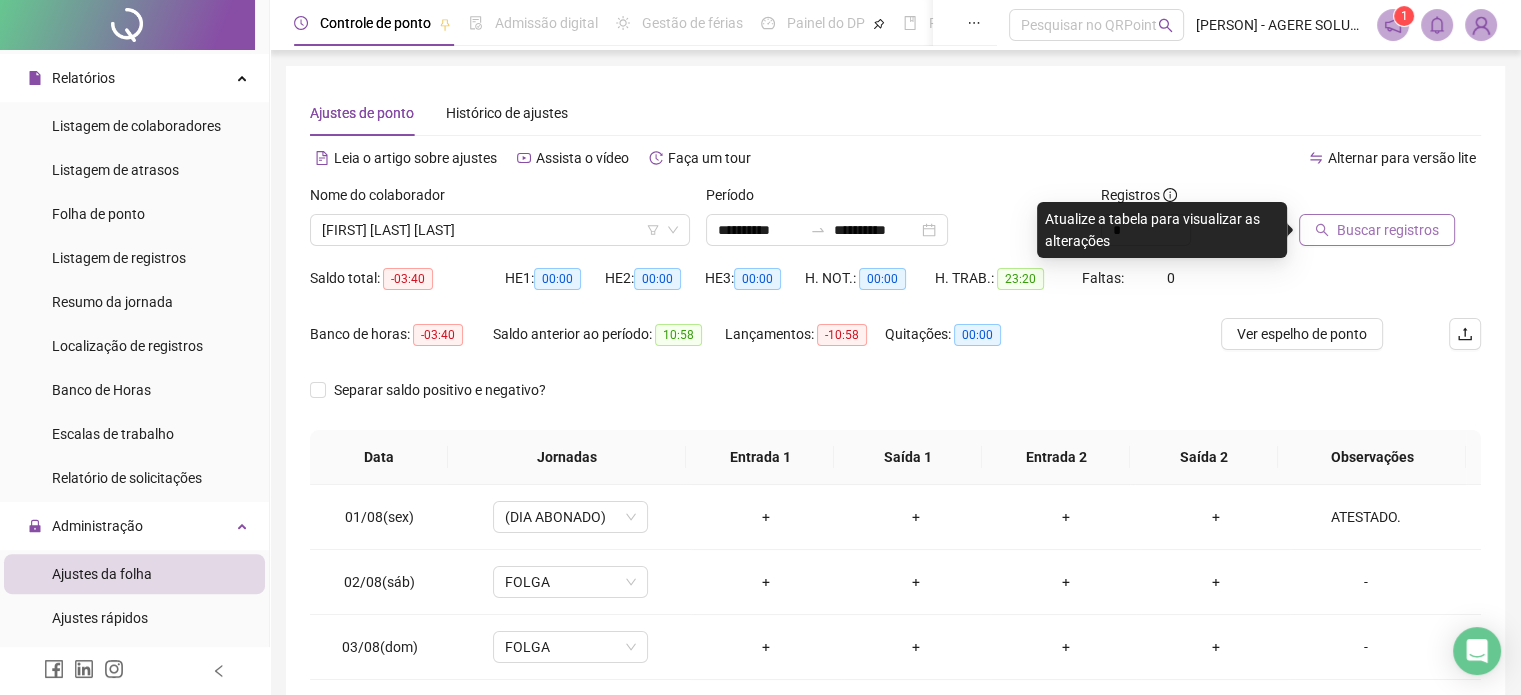click on "Buscar registros" at bounding box center [1388, 230] 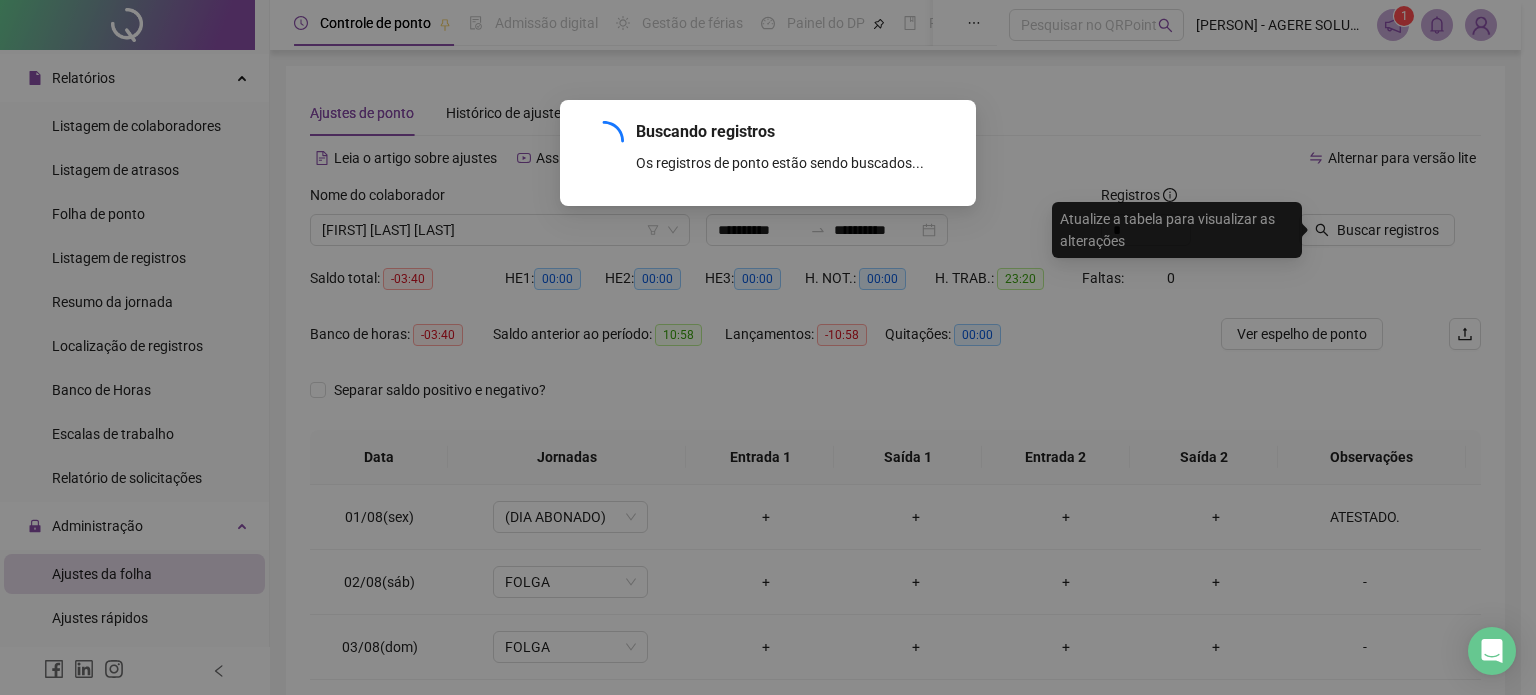 click on "Buscando registros Os registros de ponto estão sendo buscados... OK" at bounding box center (768, 347) 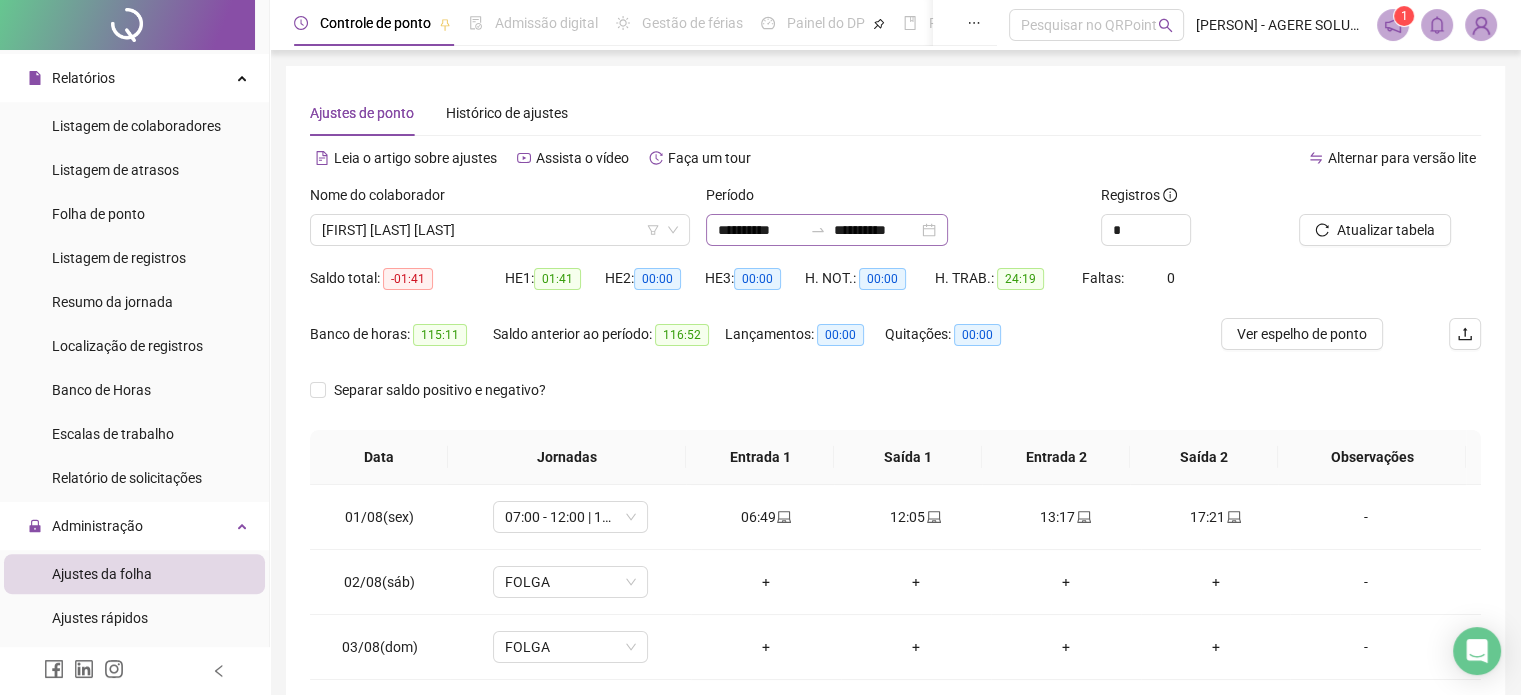 click on "**********" at bounding box center (827, 230) 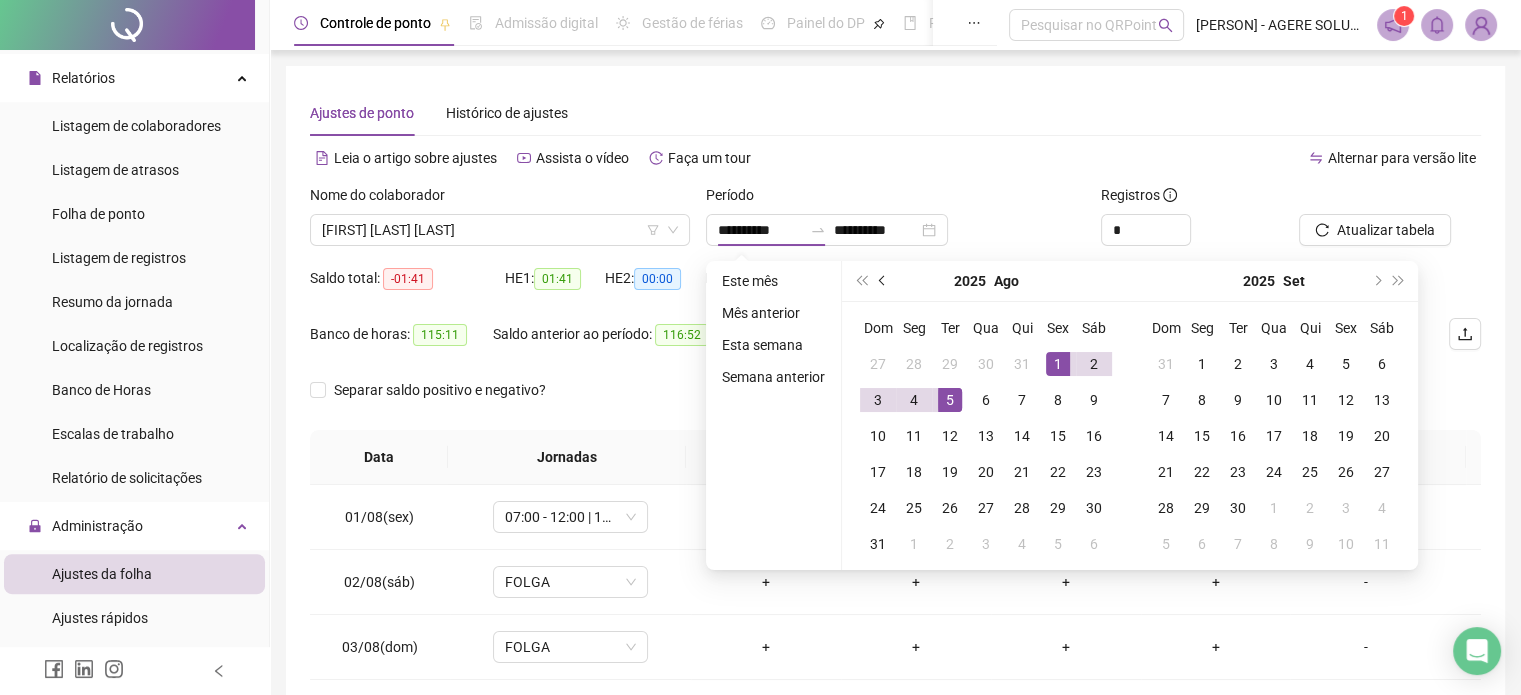 click at bounding box center (883, 281) 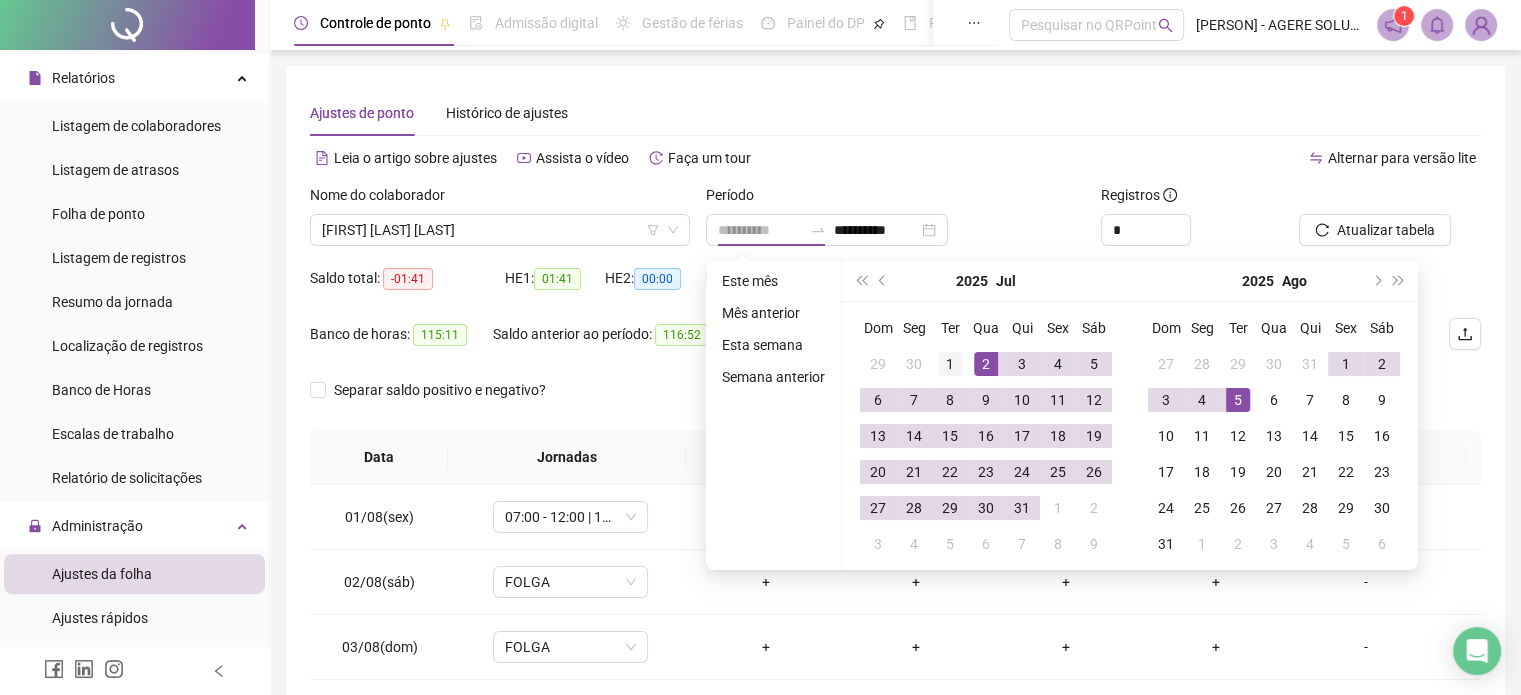 type on "**********" 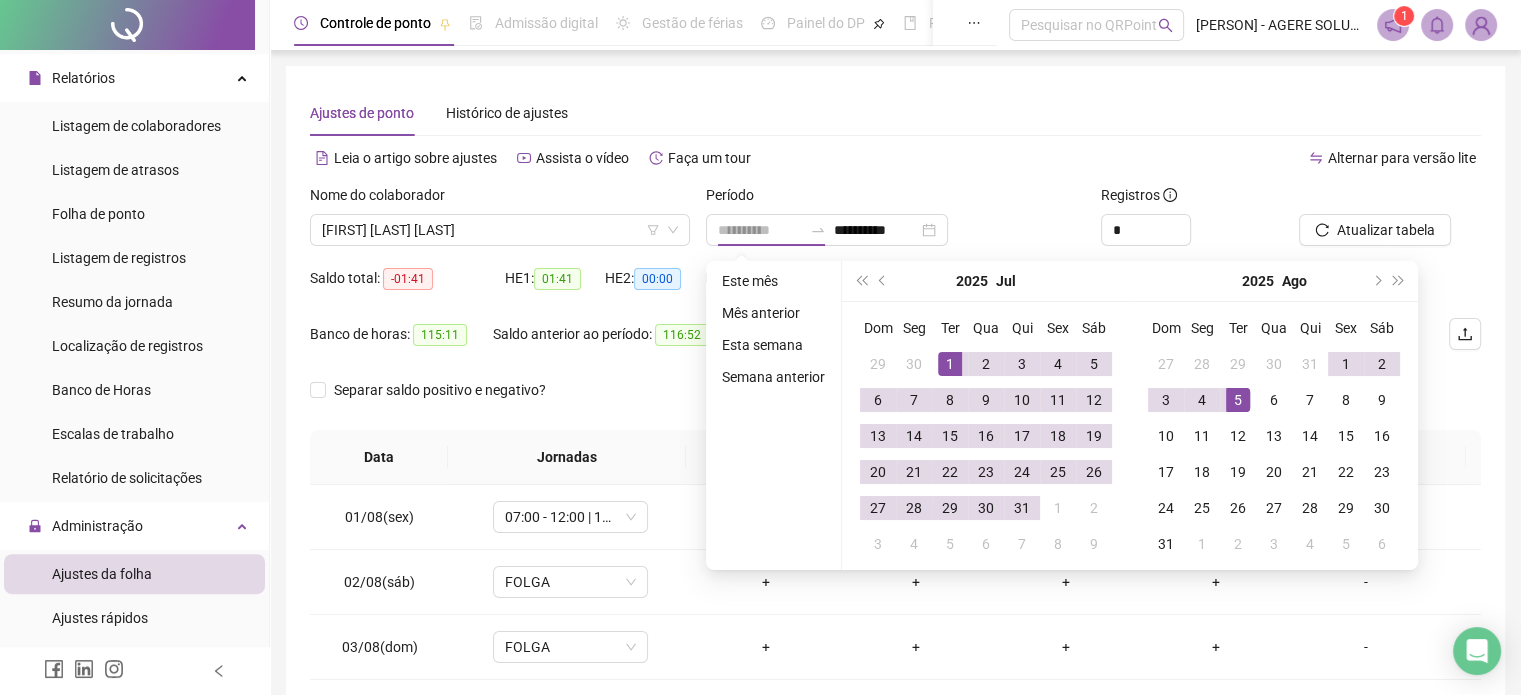 click on "1" at bounding box center [950, 364] 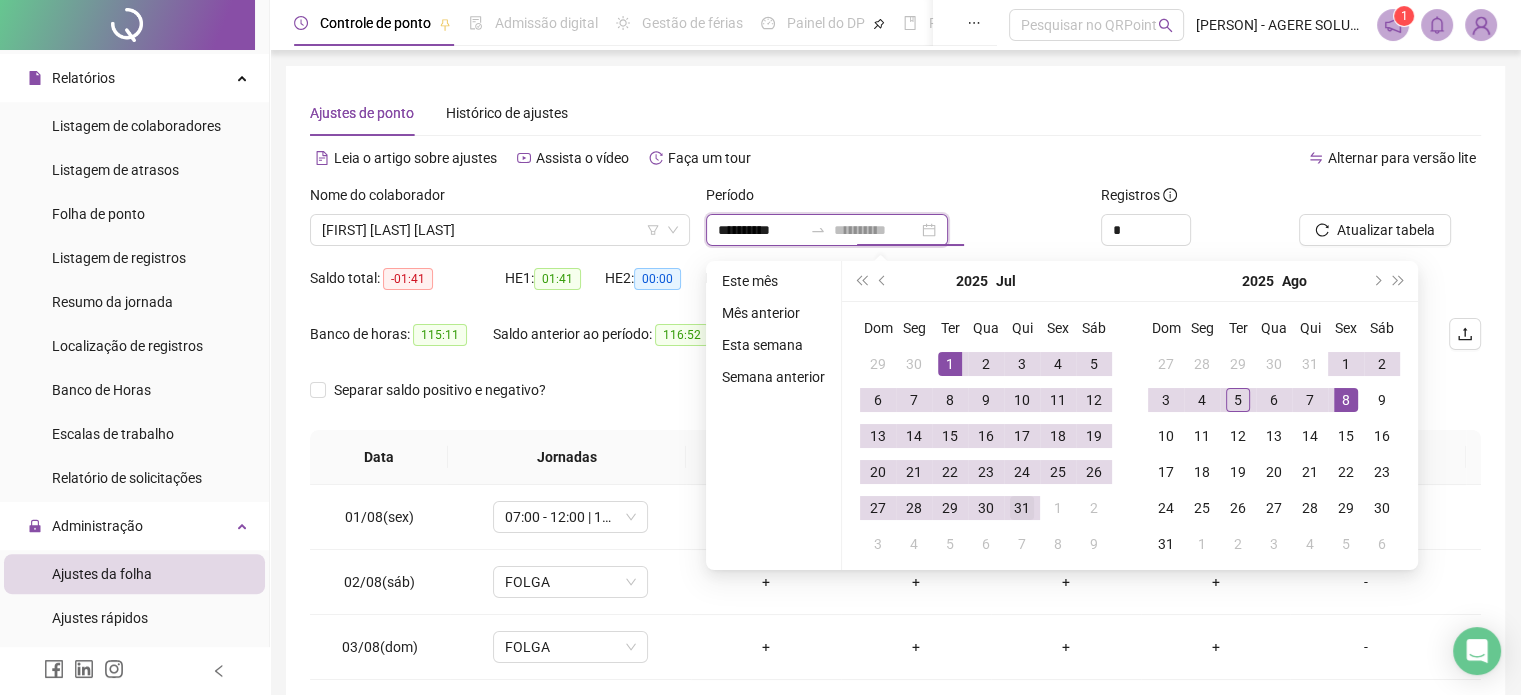 type on "**********" 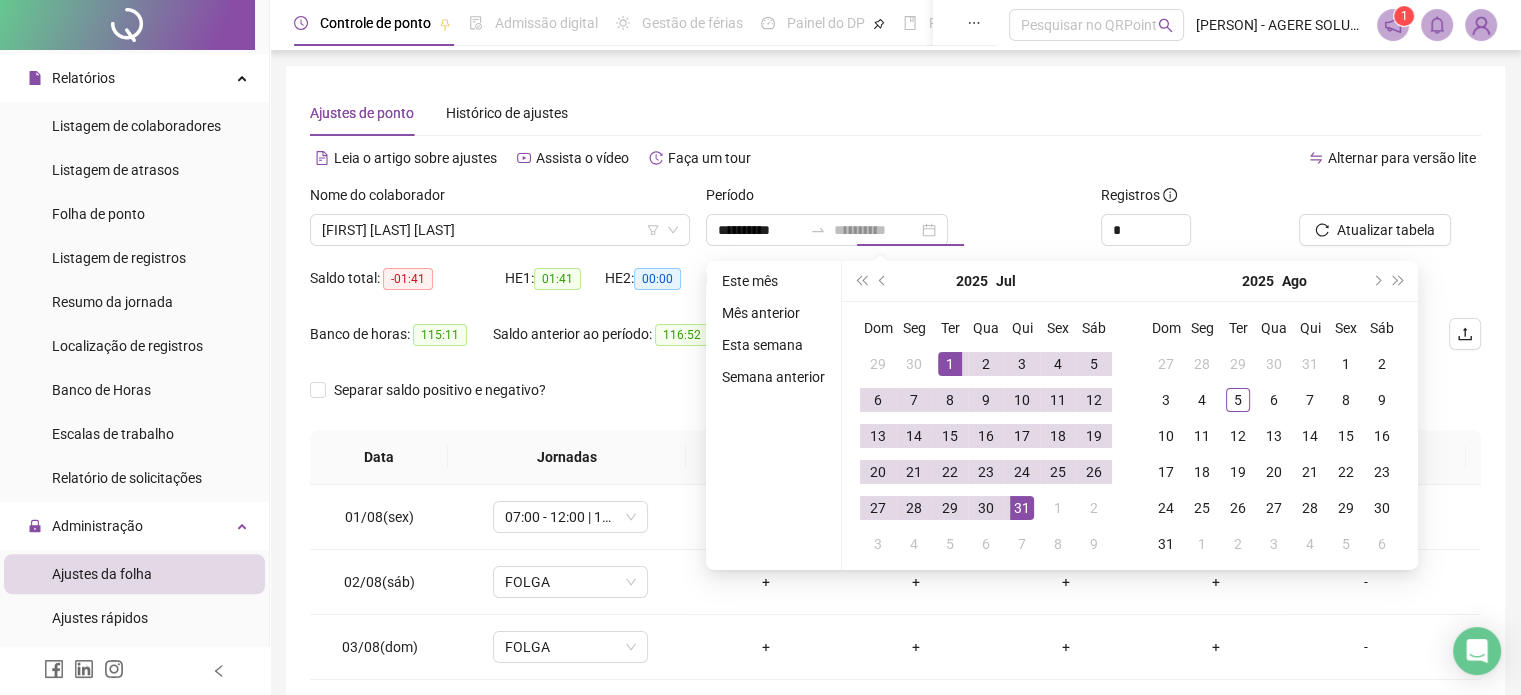 click on "31" at bounding box center (1022, 508) 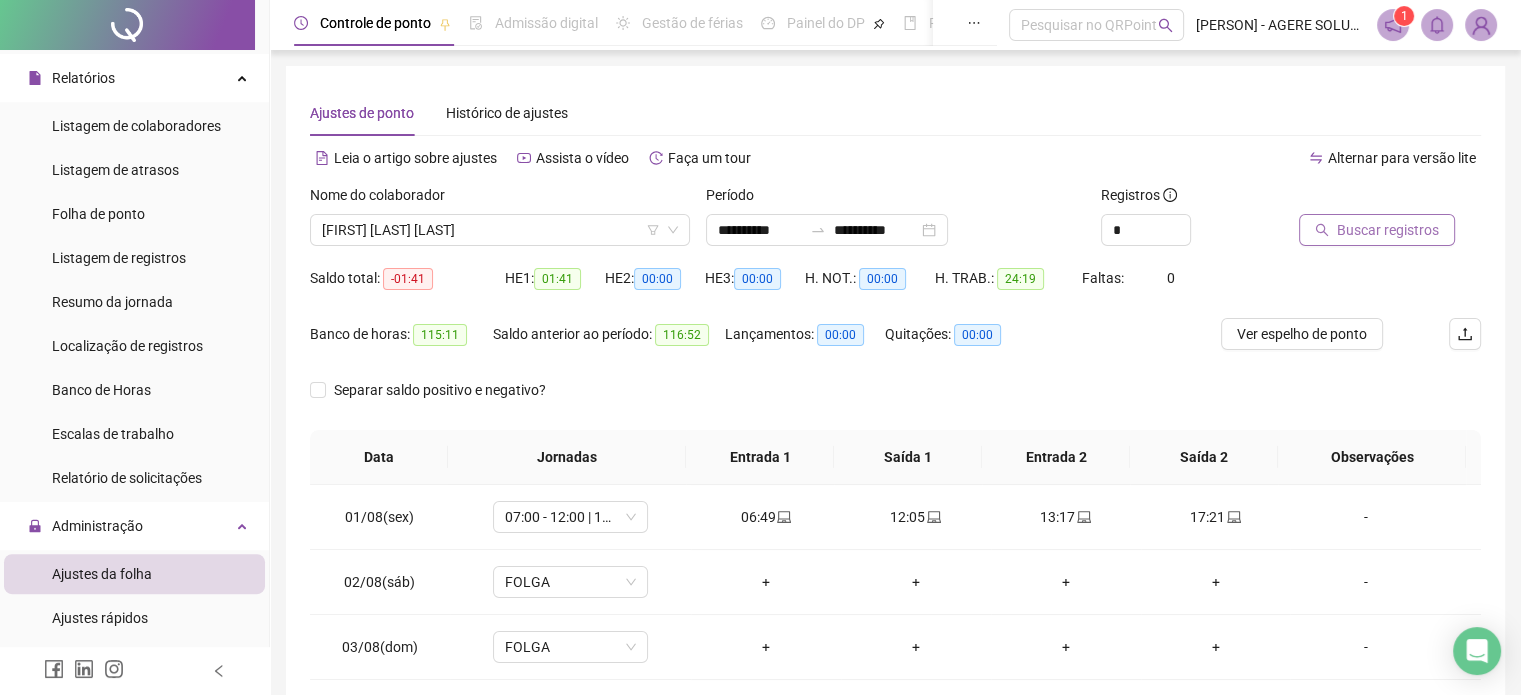 click on "Buscar registros" at bounding box center [1388, 230] 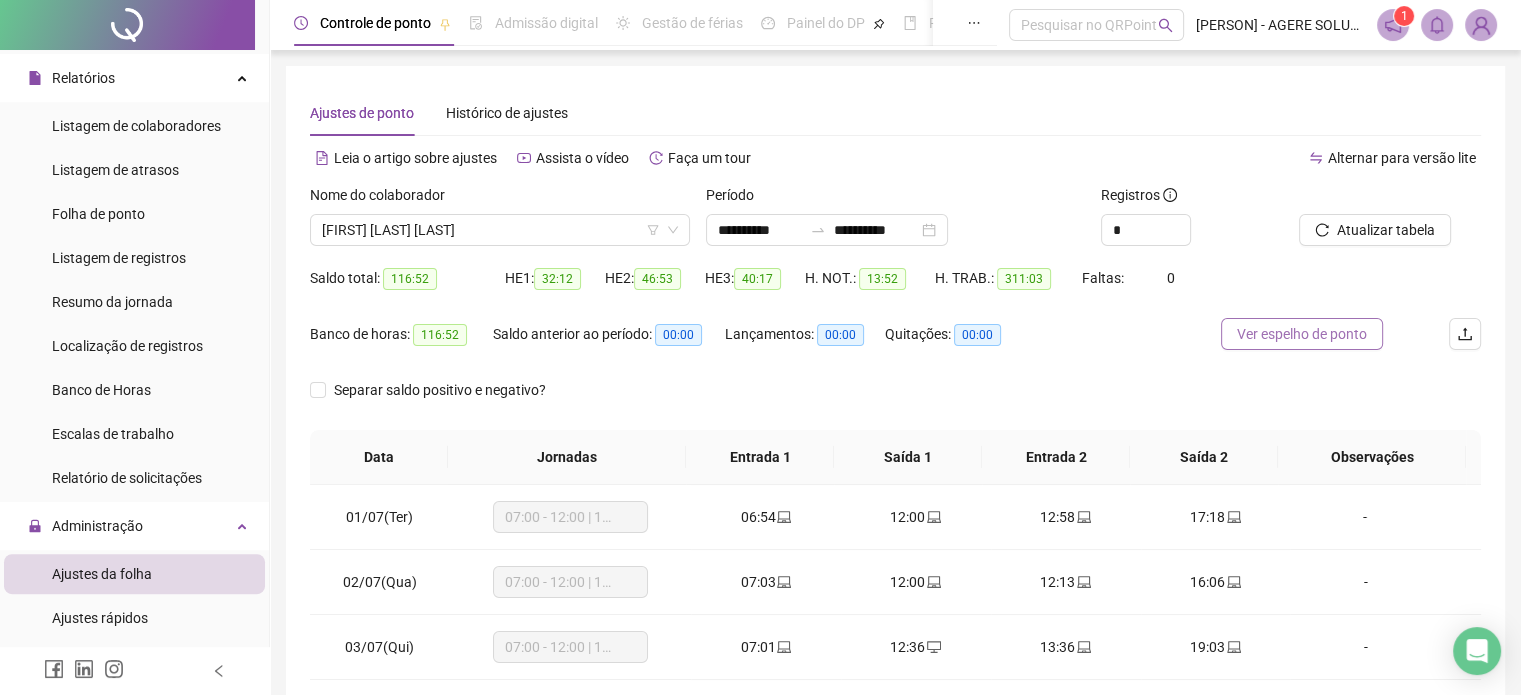 drag, startPoint x: 1289, startPoint y: 327, endPoint x: 1336, endPoint y: 331, distance: 47.169907 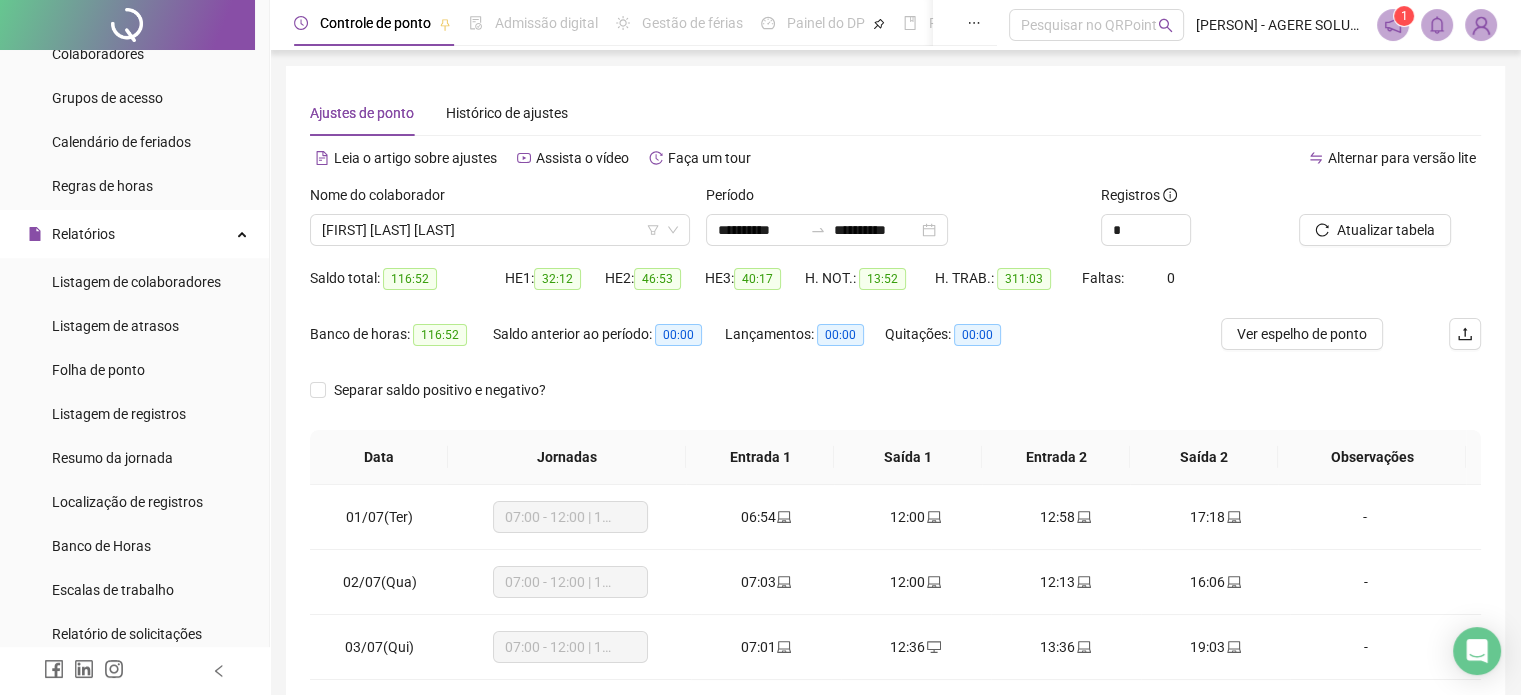 scroll, scrollTop: 0, scrollLeft: 0, axis: both 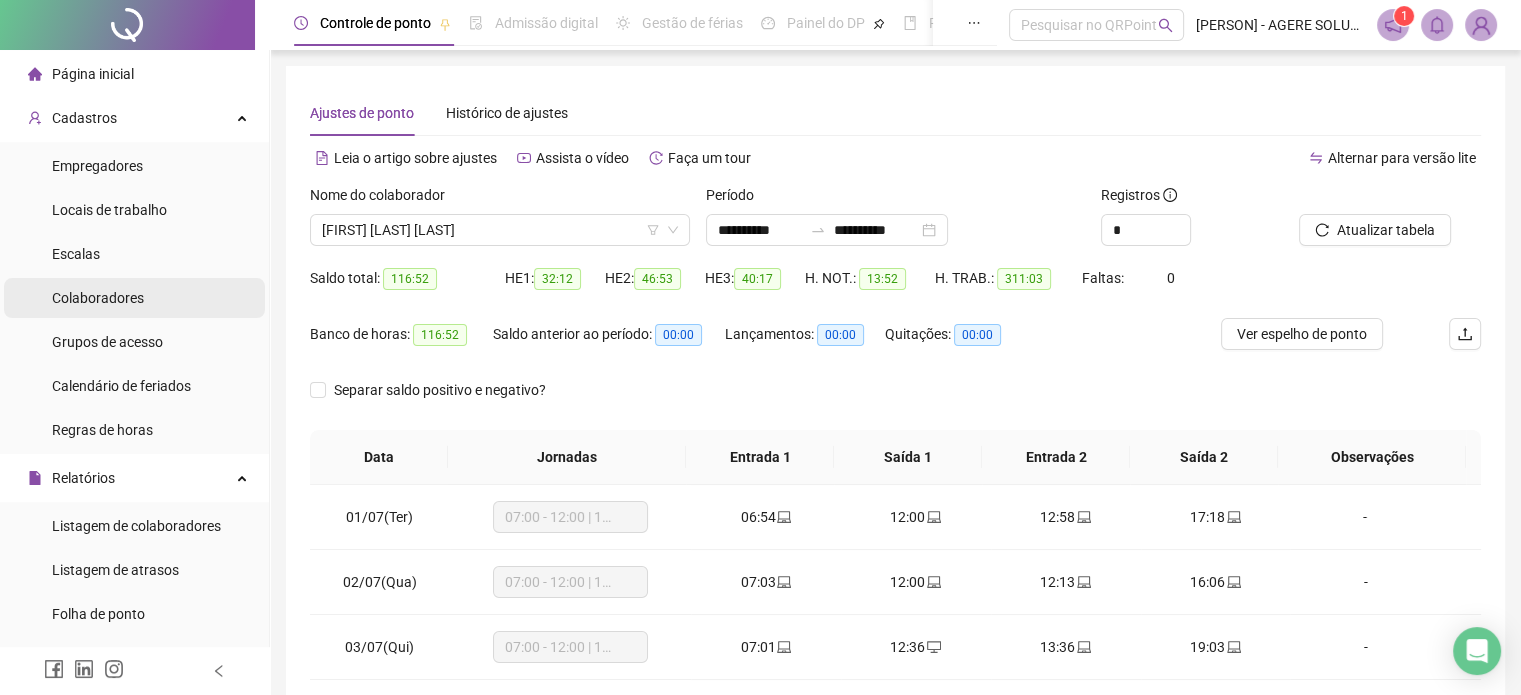 click on "Colaboradores" at bounding box center (98, 298) 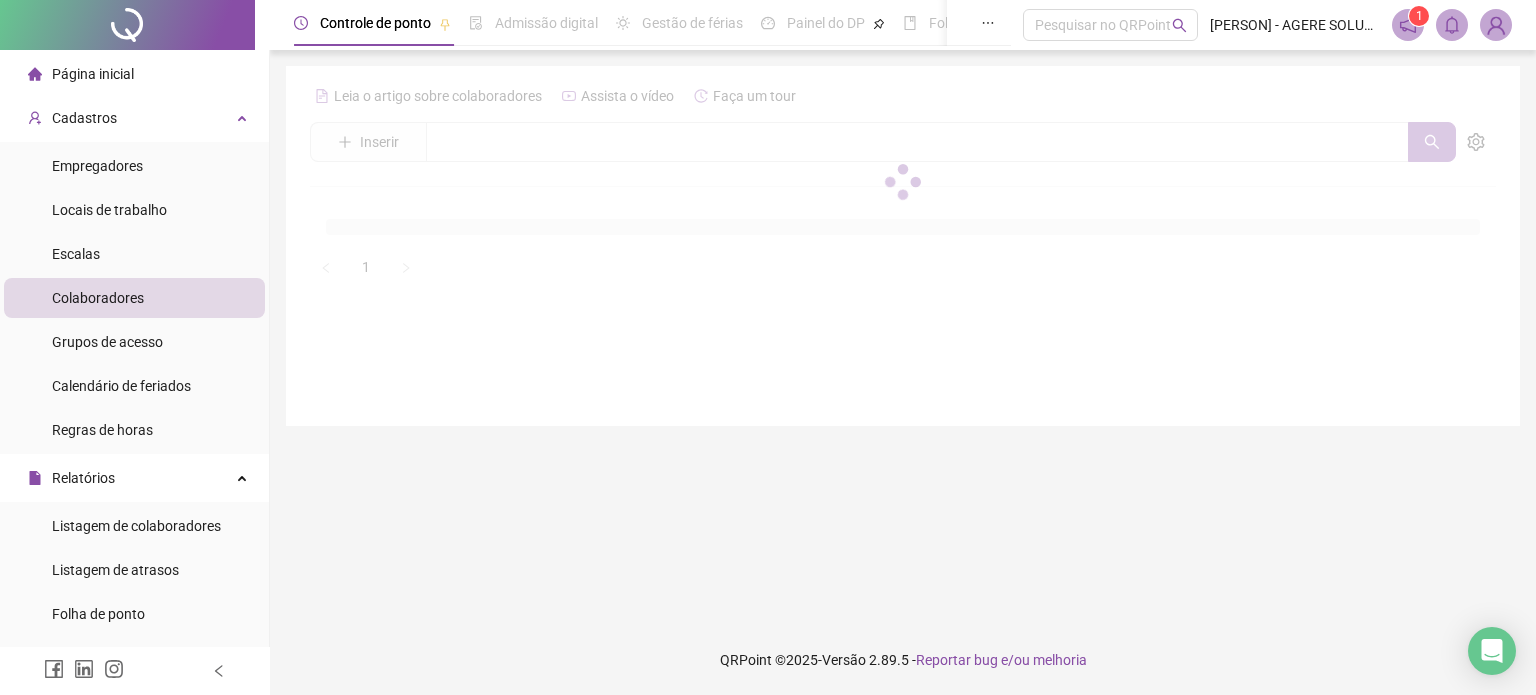 click at bounding box center (903, 181) 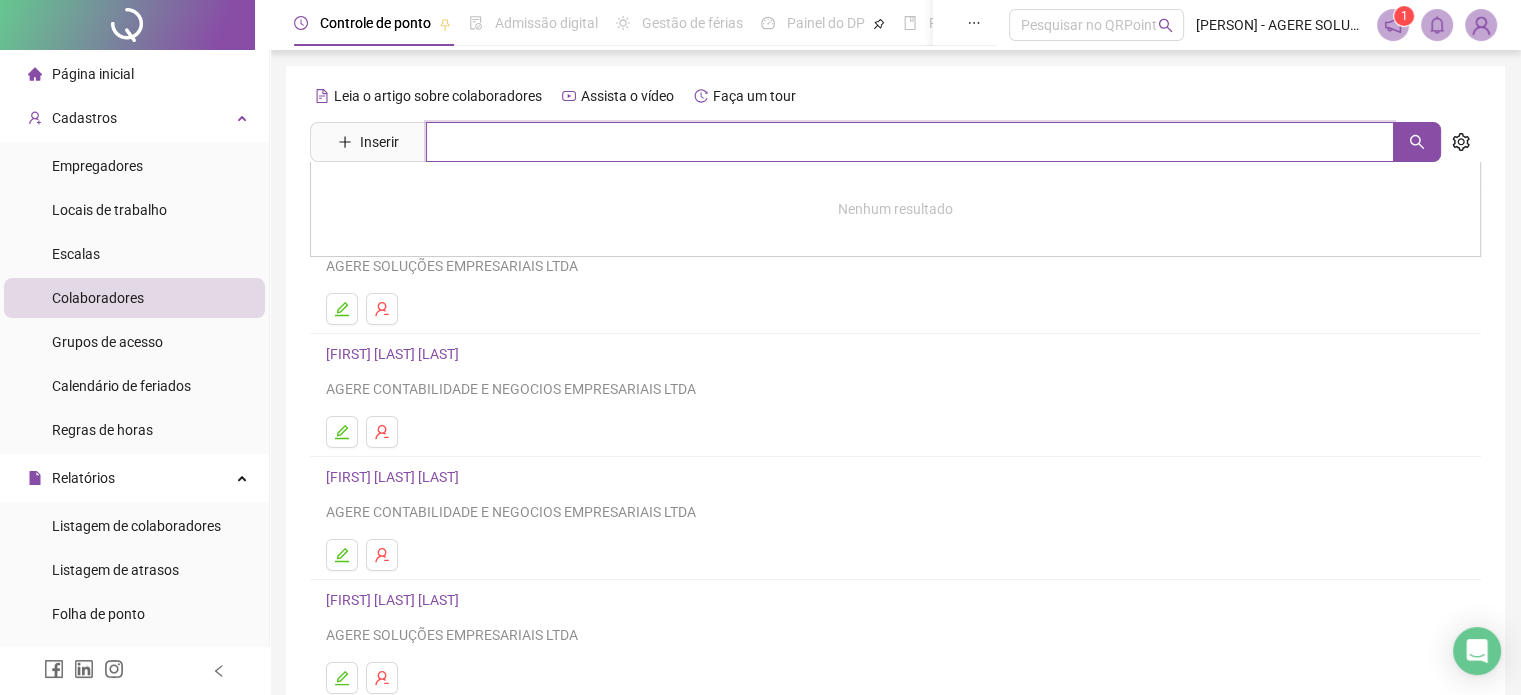 click at bounding box center (910, 142) 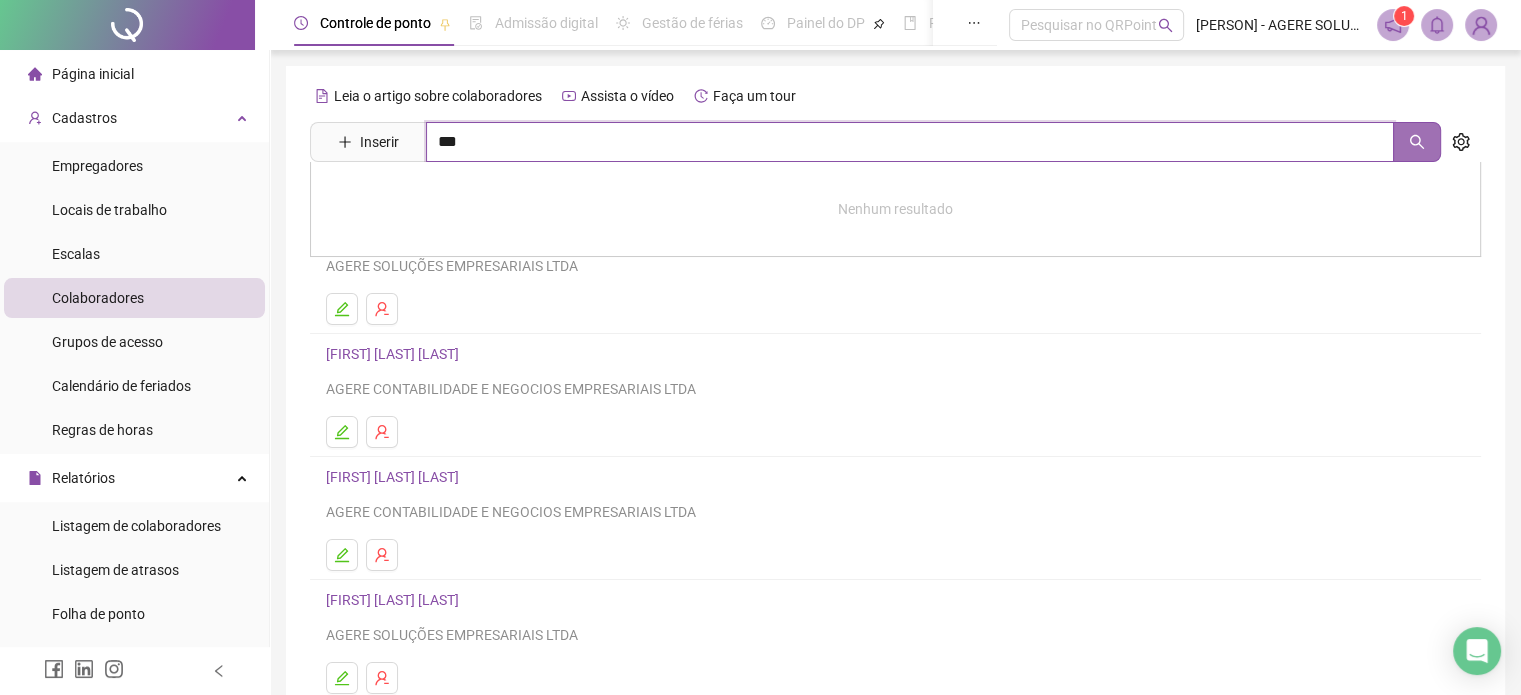 click 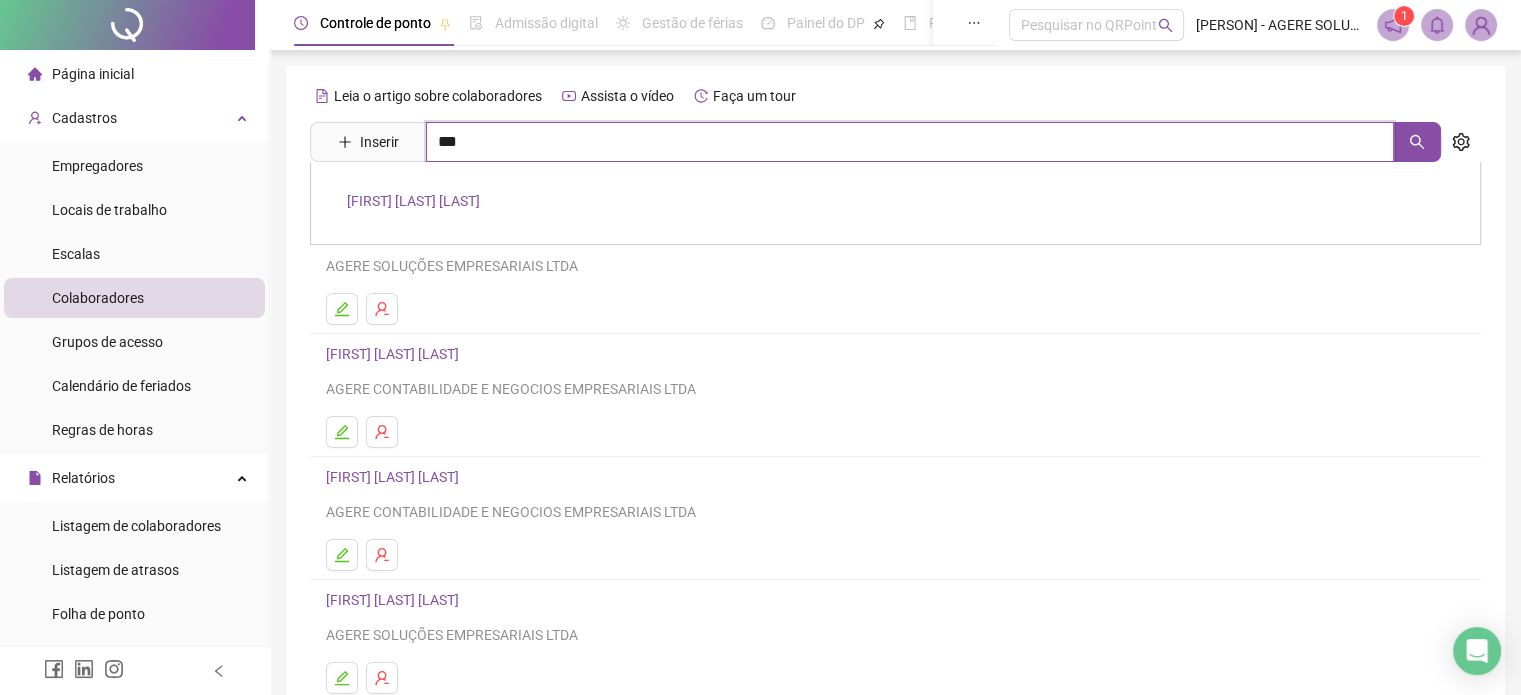 type on "***" 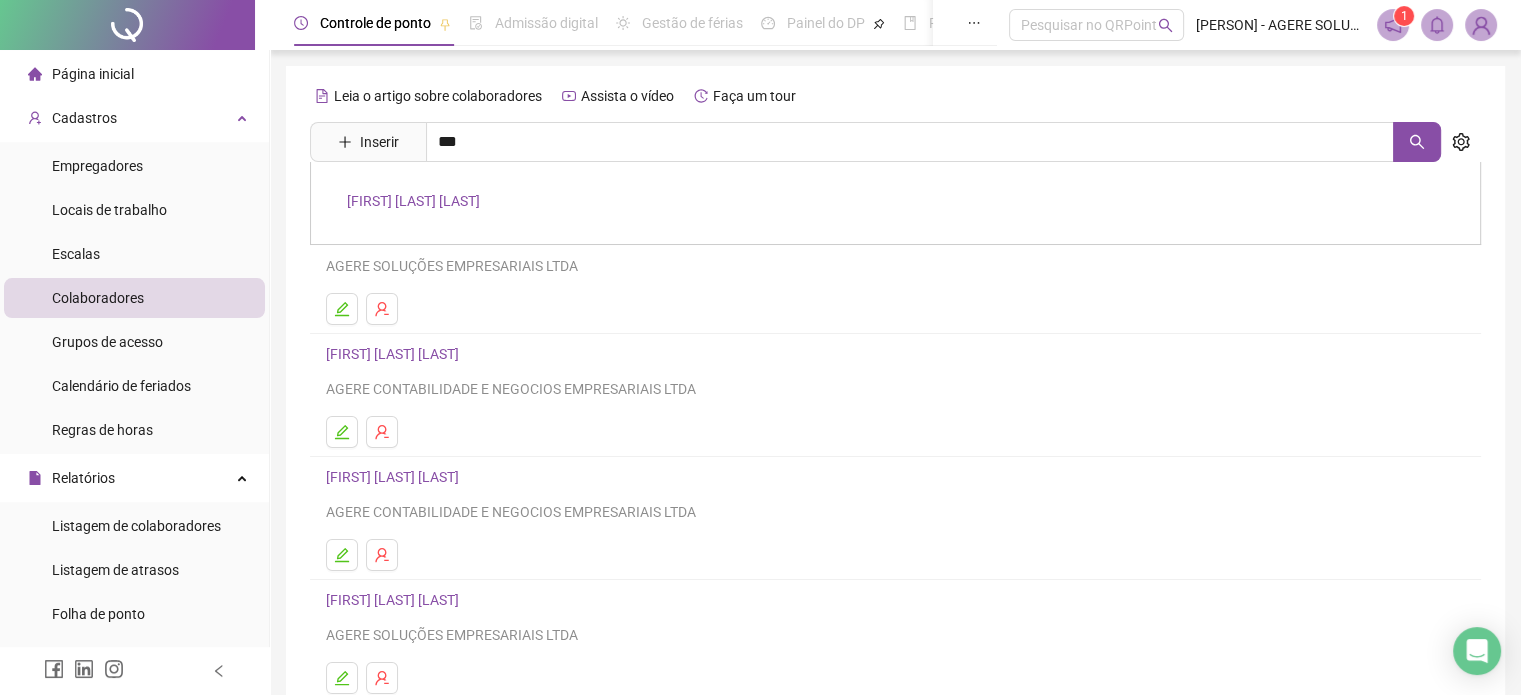 click on "[FIRST] [LAST] [LAST]" at bounding box center [413, 201] 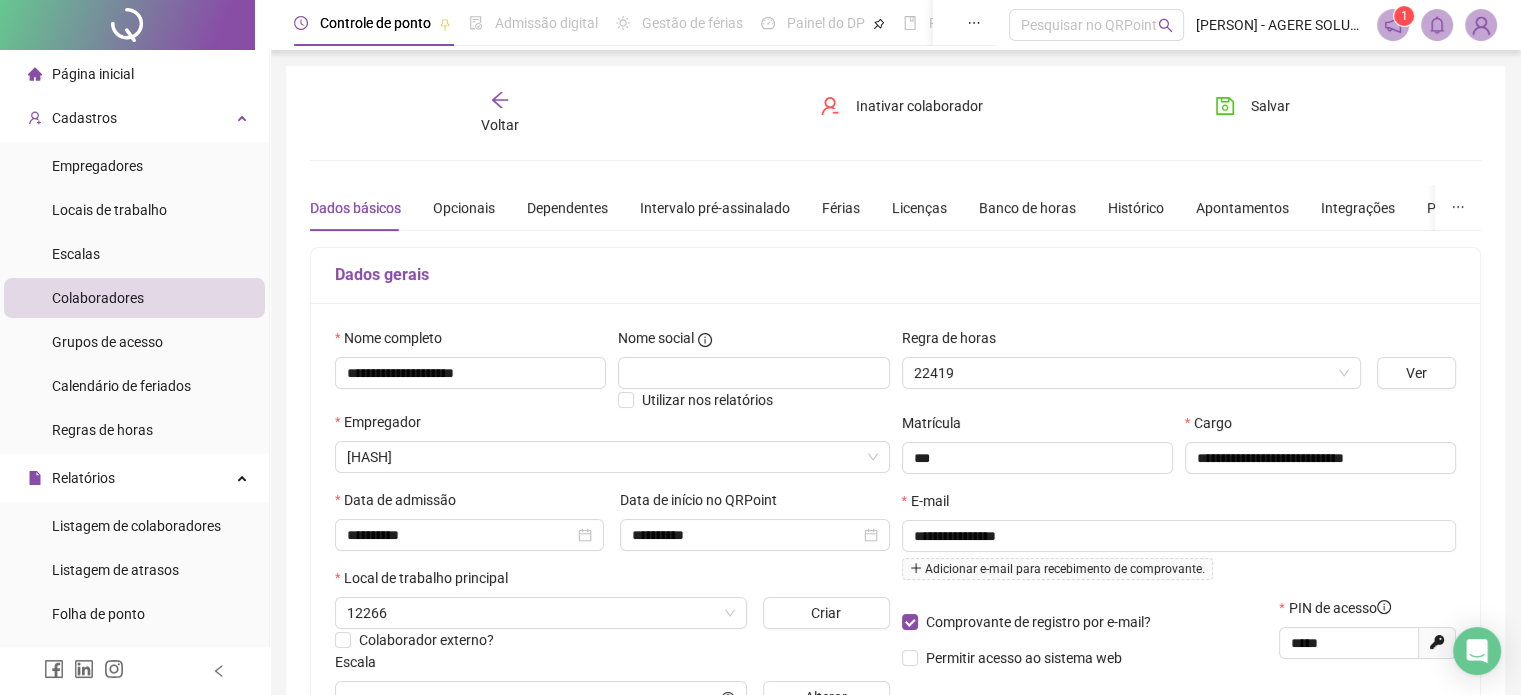 type on "**********" 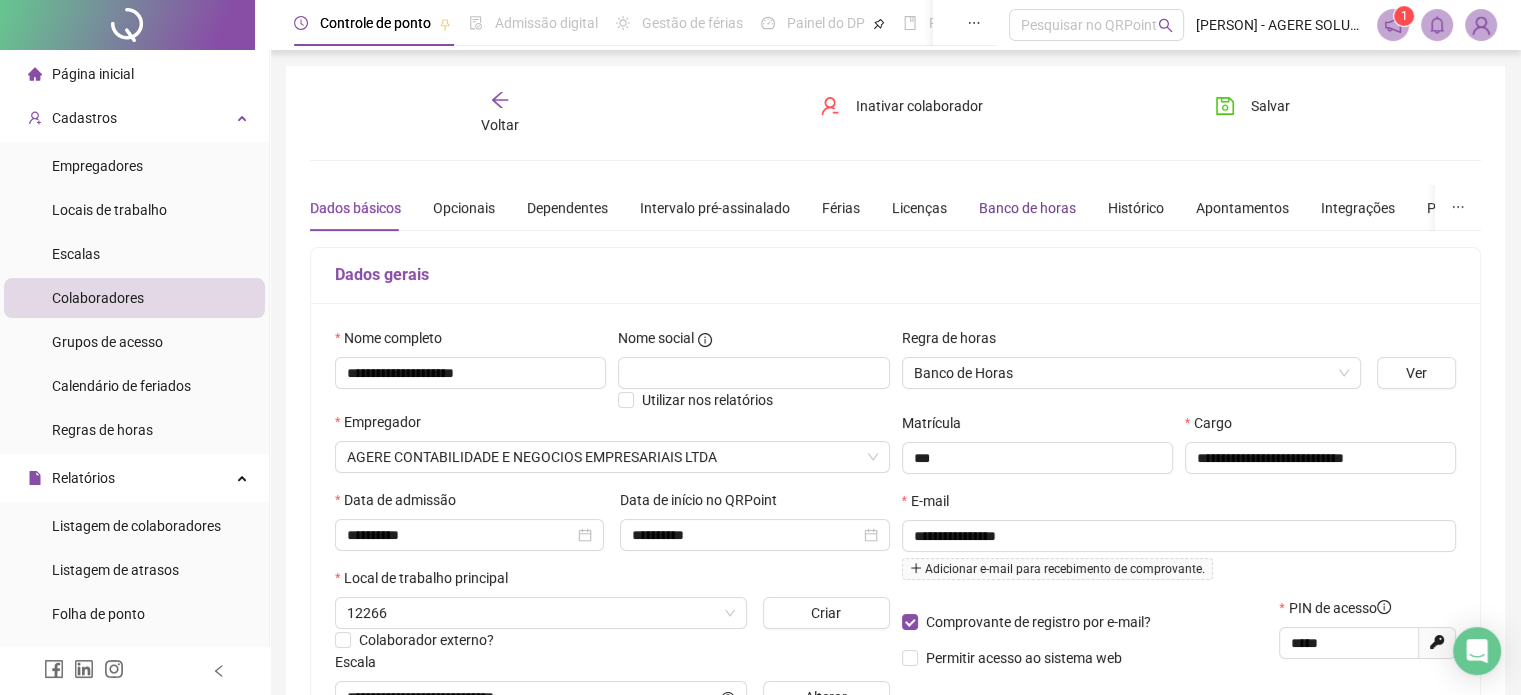 click on "Banco de horas" at bounding box center [1027, 208] 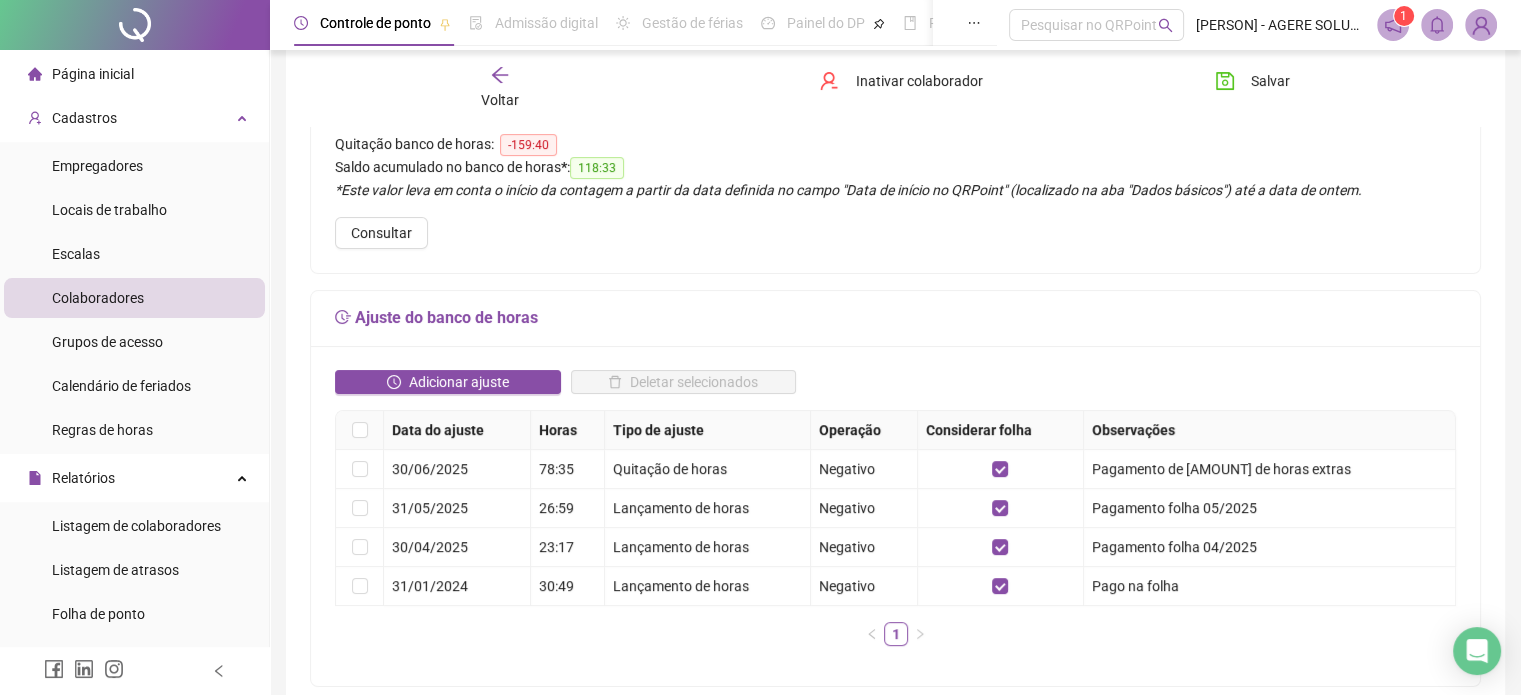 scroll, scrollTop: 200, scrollLeft: 0, axis: vertical 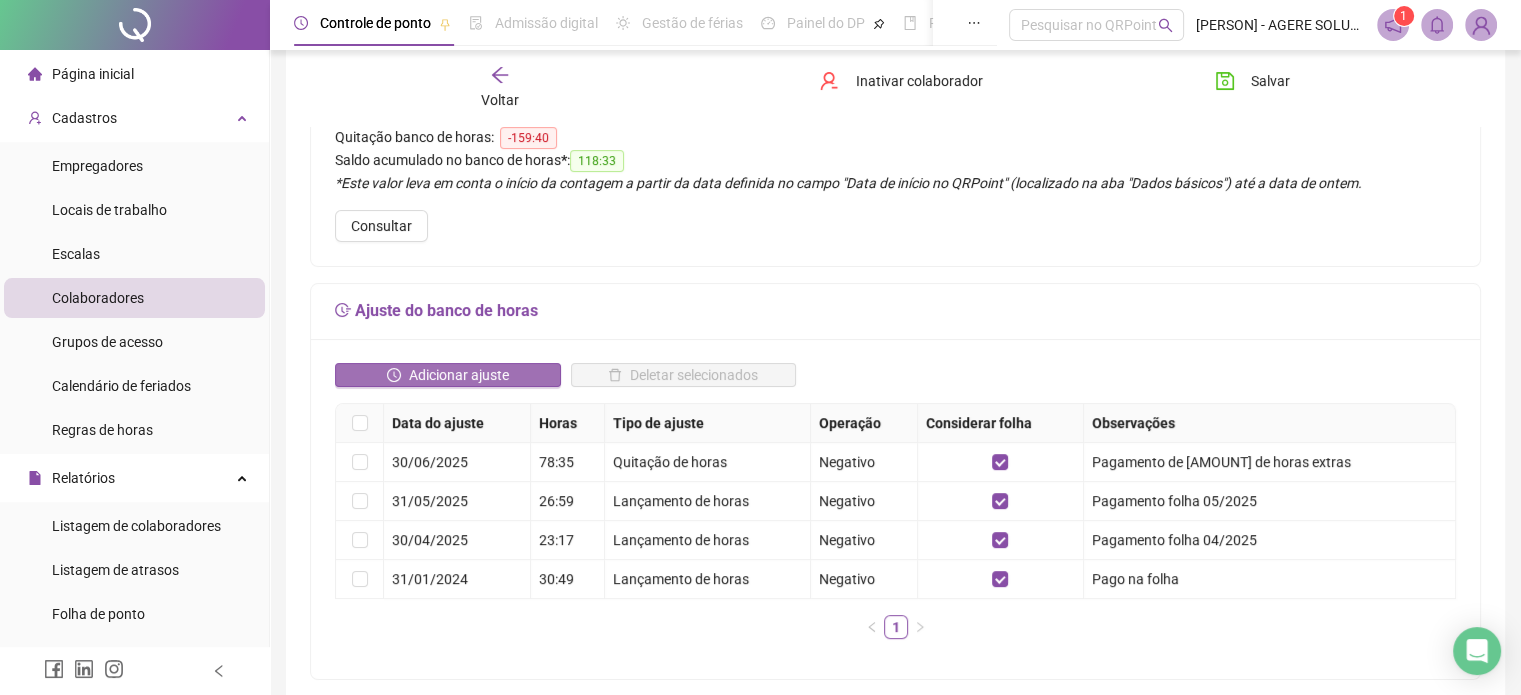 click on "Adicionar ajuste" at bounding box center (459, 375) 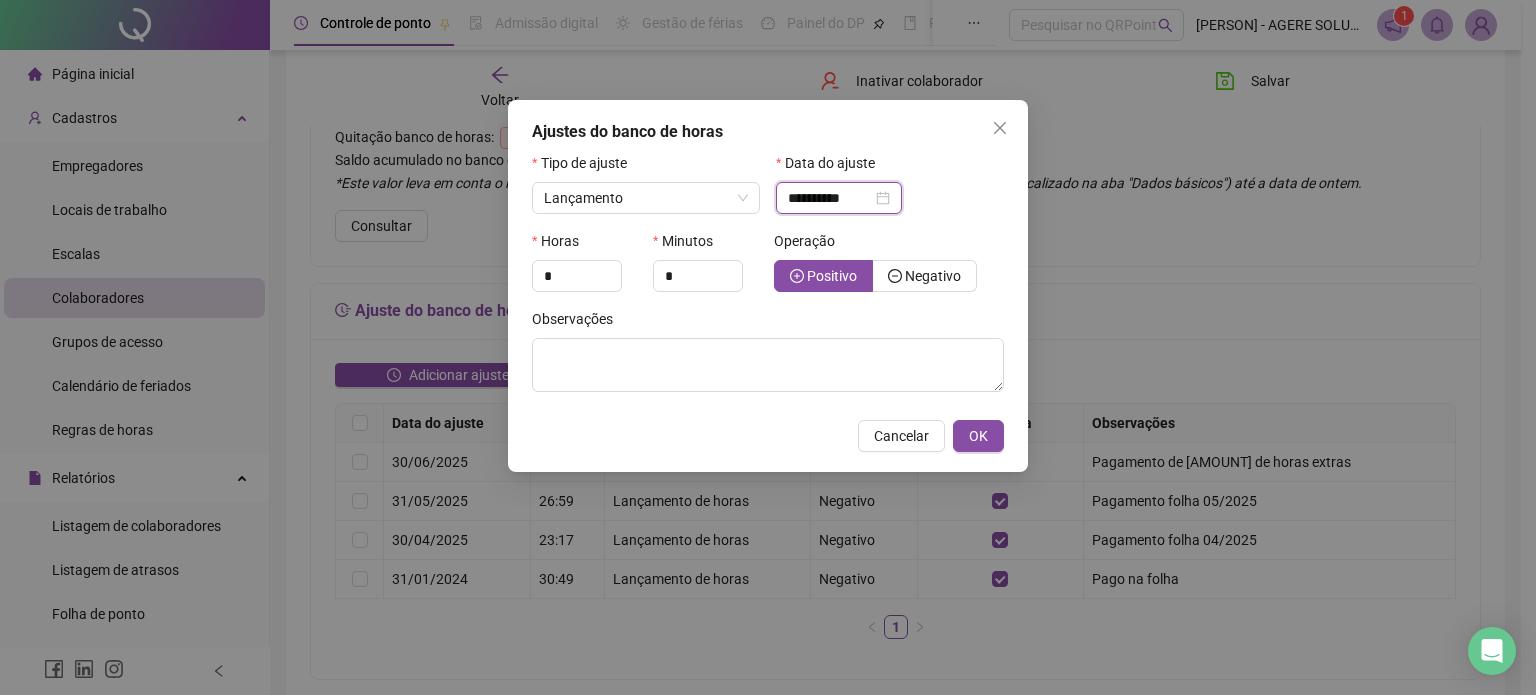 click on "**********" at bounding box center [830, 198] 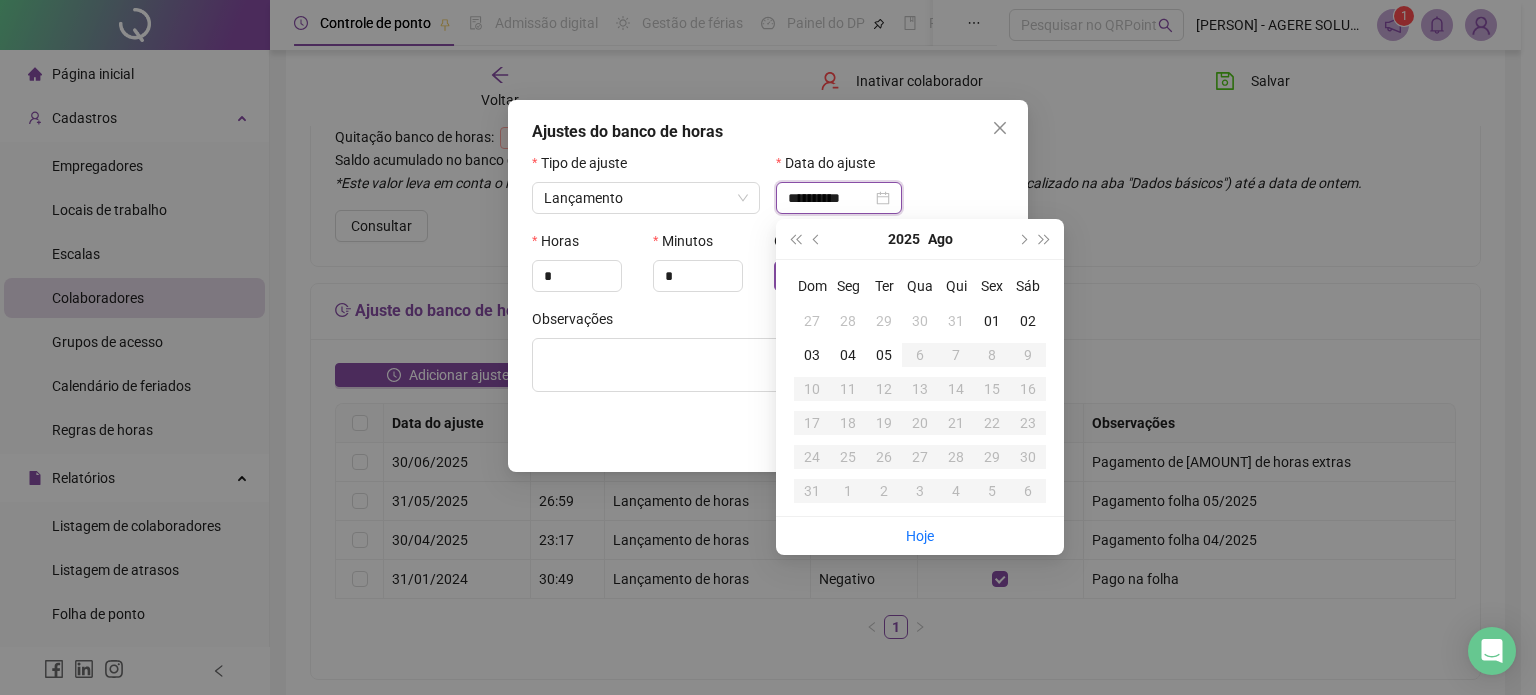 type on "**********" 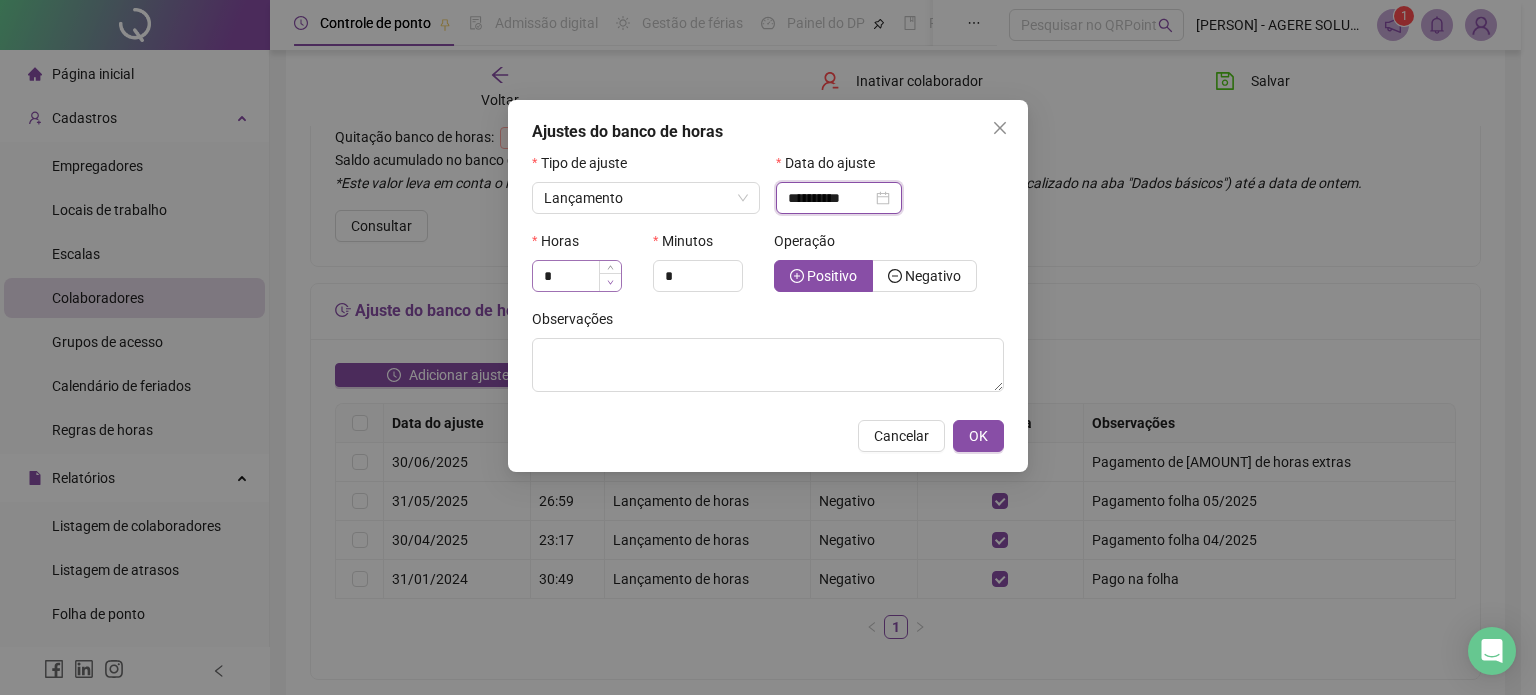 click at bounding box center [610, 282] 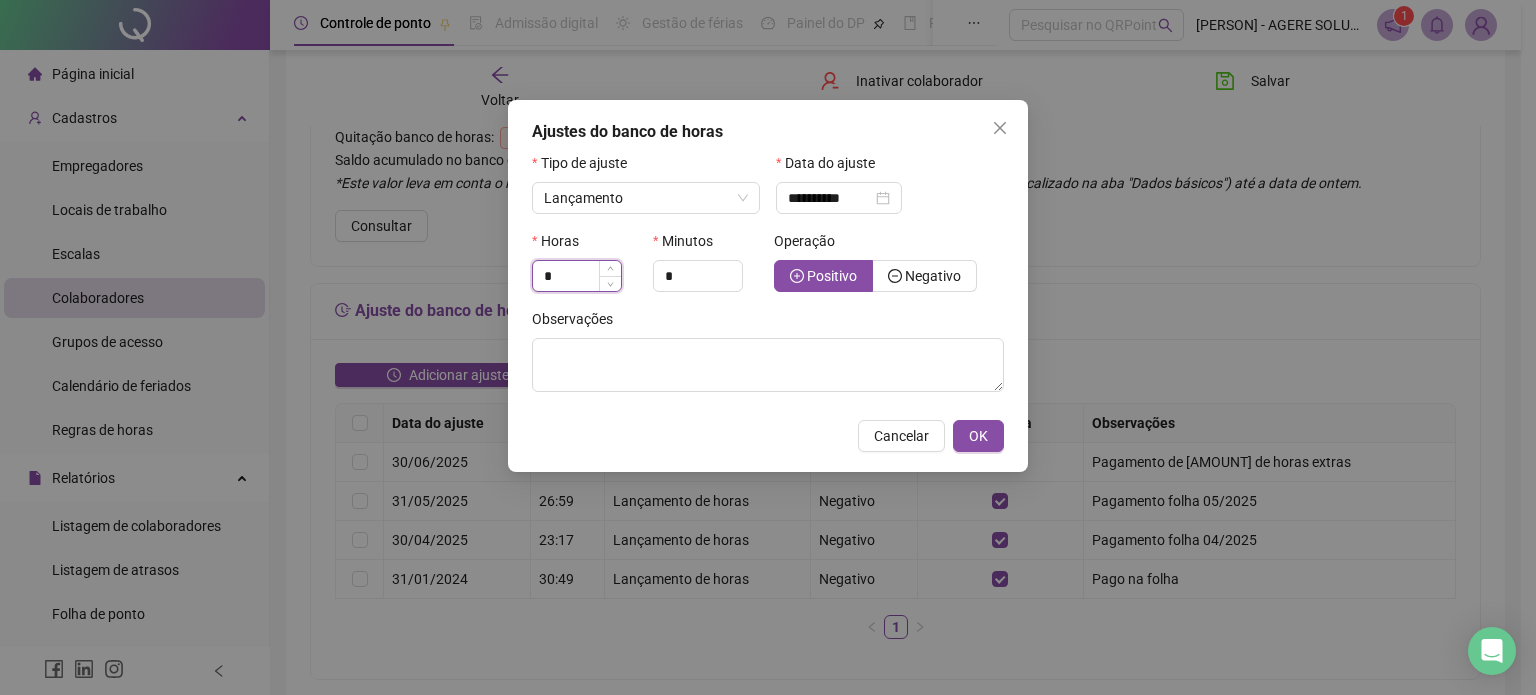click on "*" at bounding box center [577, 276] 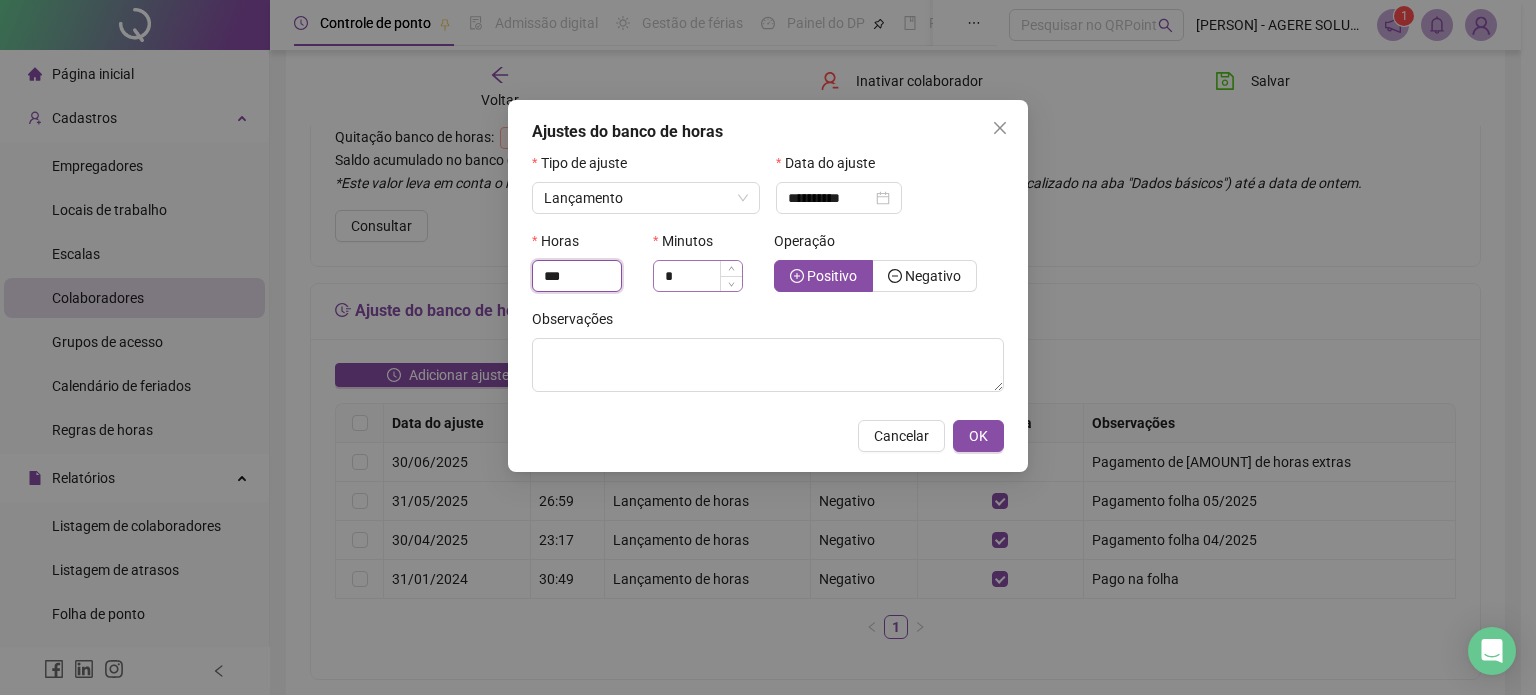 type on "***" 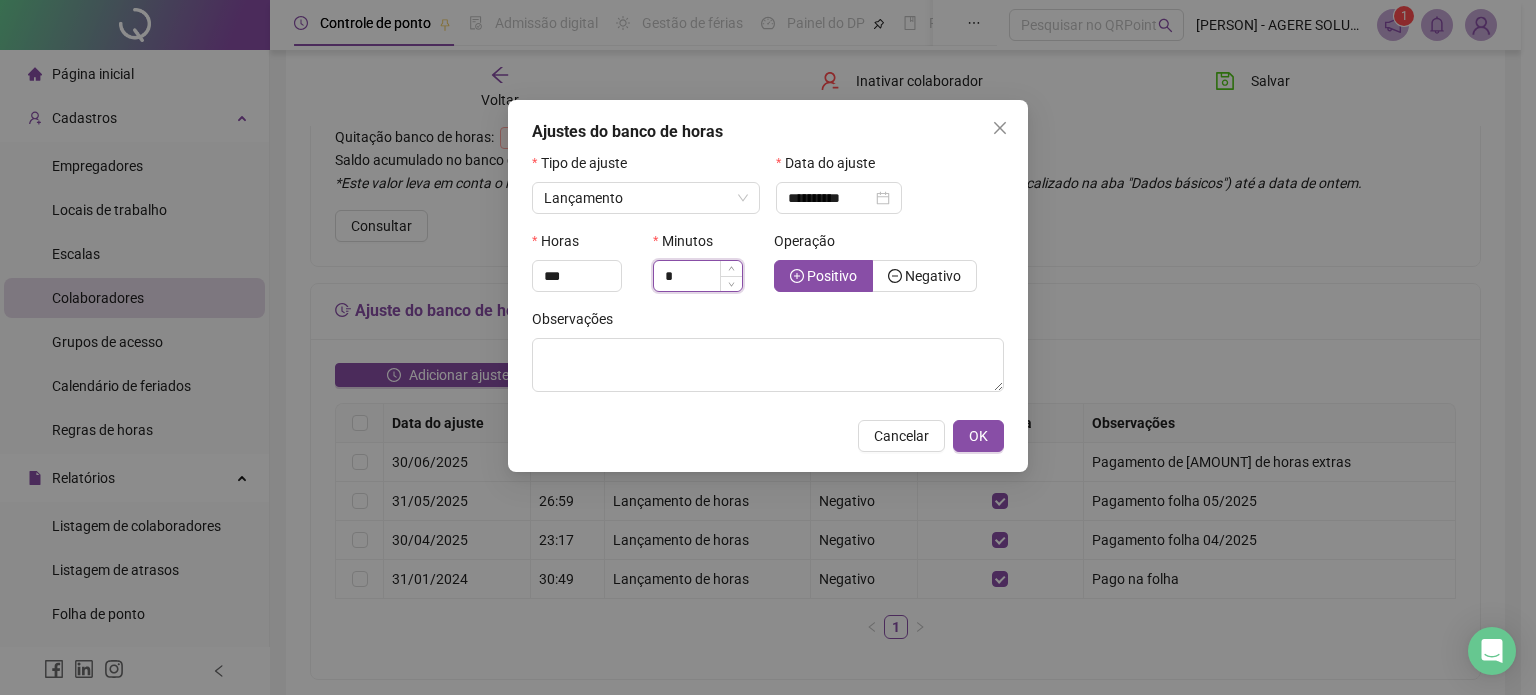 click on "*" at bounding box center [698, 276] 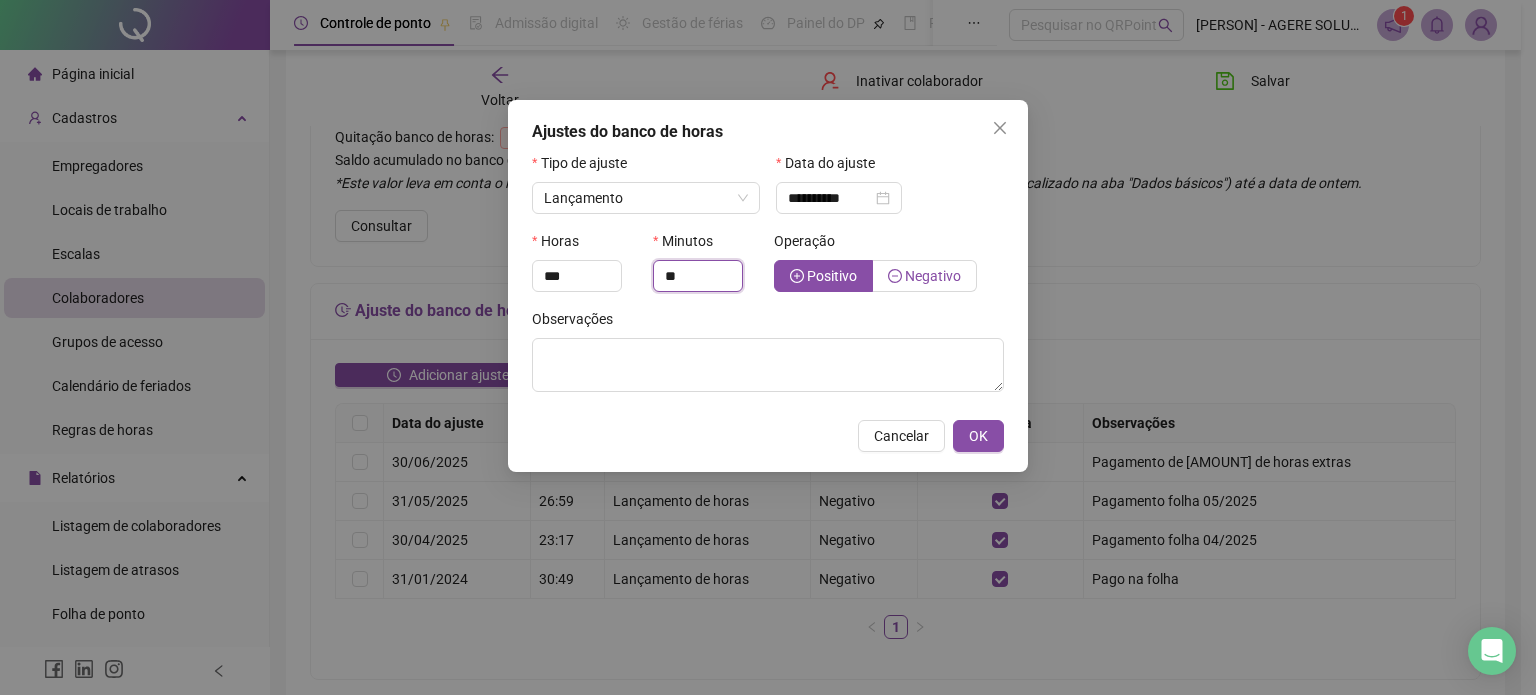 type on "**" 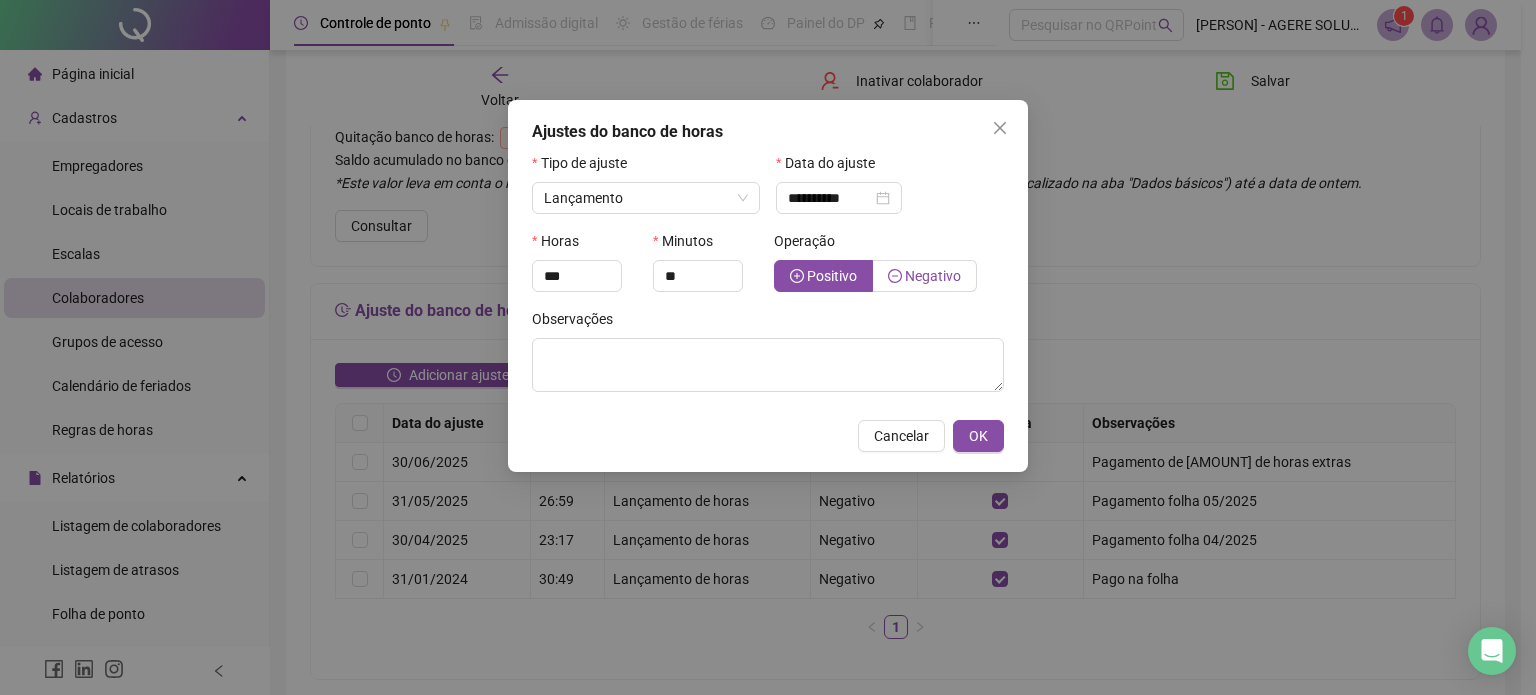 click on "Negativo" at bounding box center (924, 276) 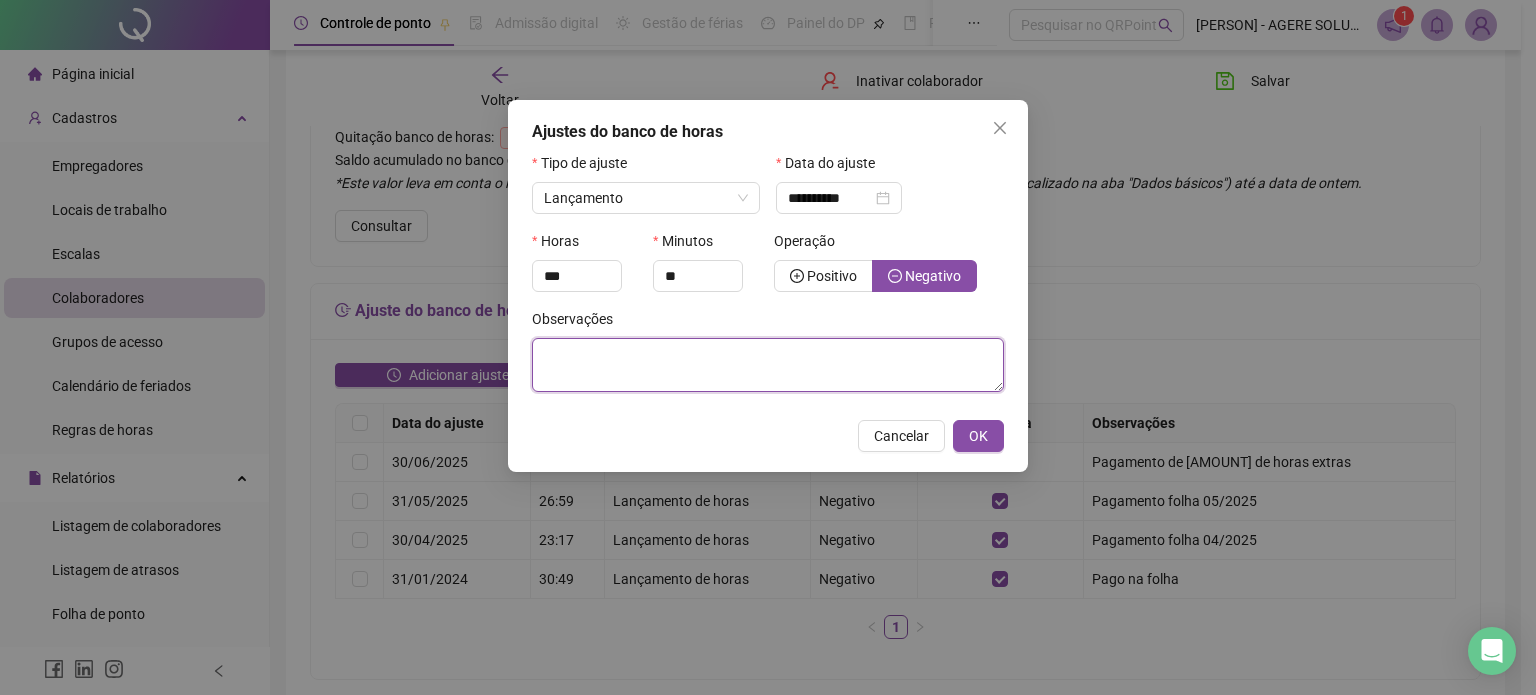 click at bounding box center (768, 365) 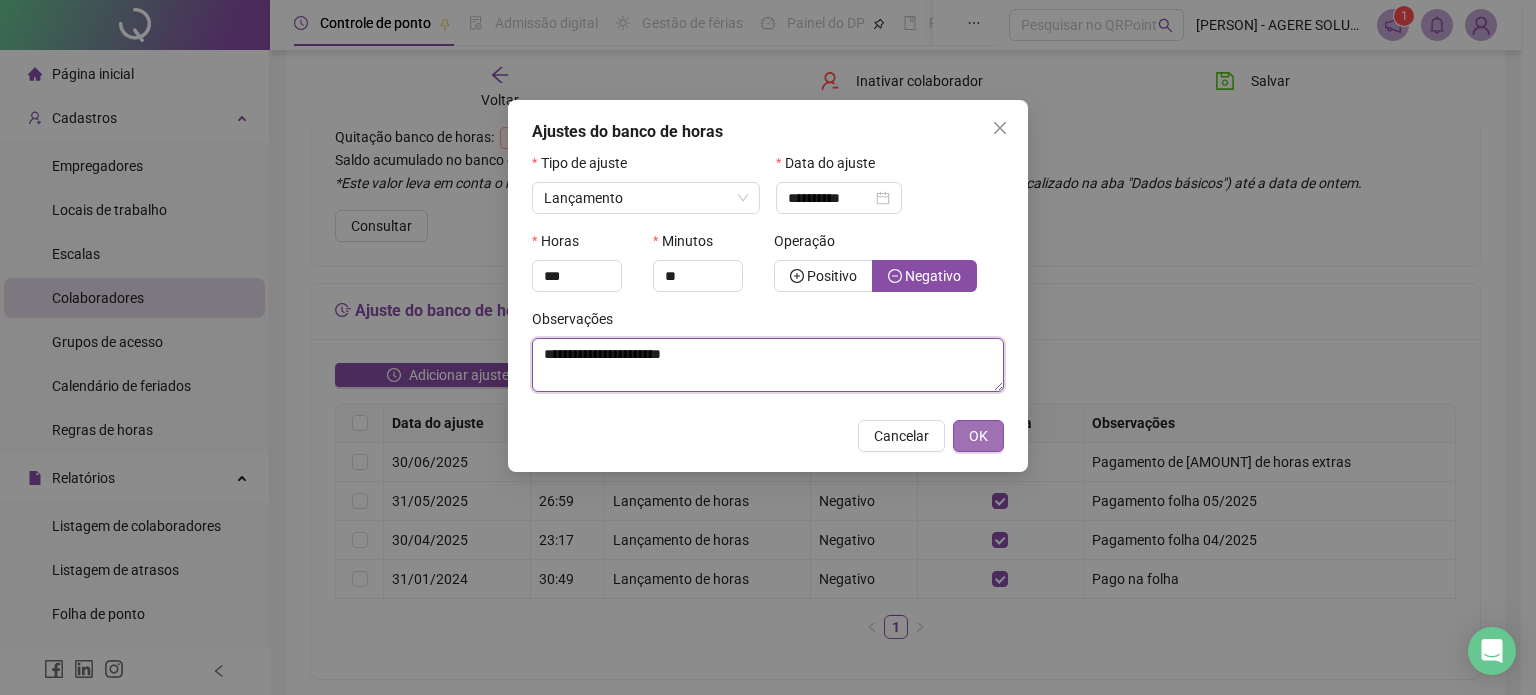 type on "**********" 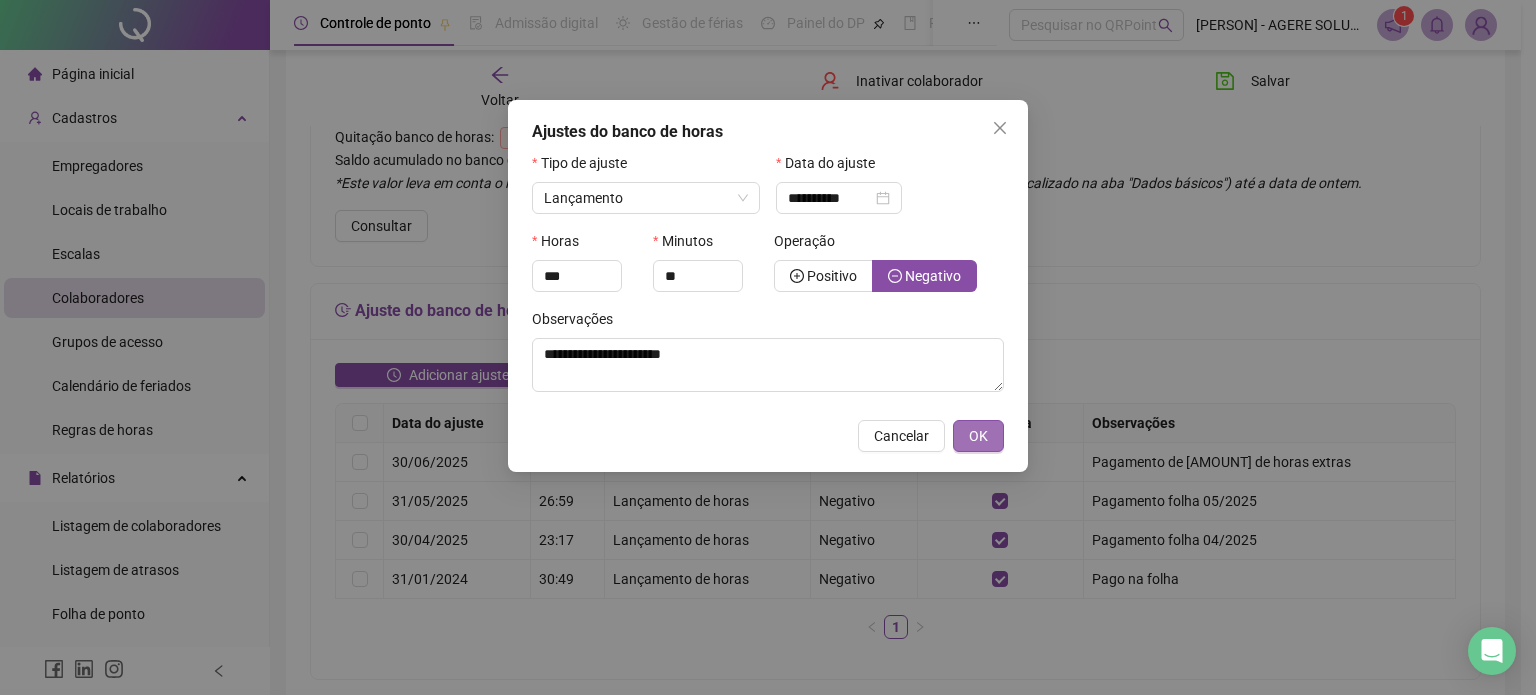 click on "OK" at bounding box center (978, 436) 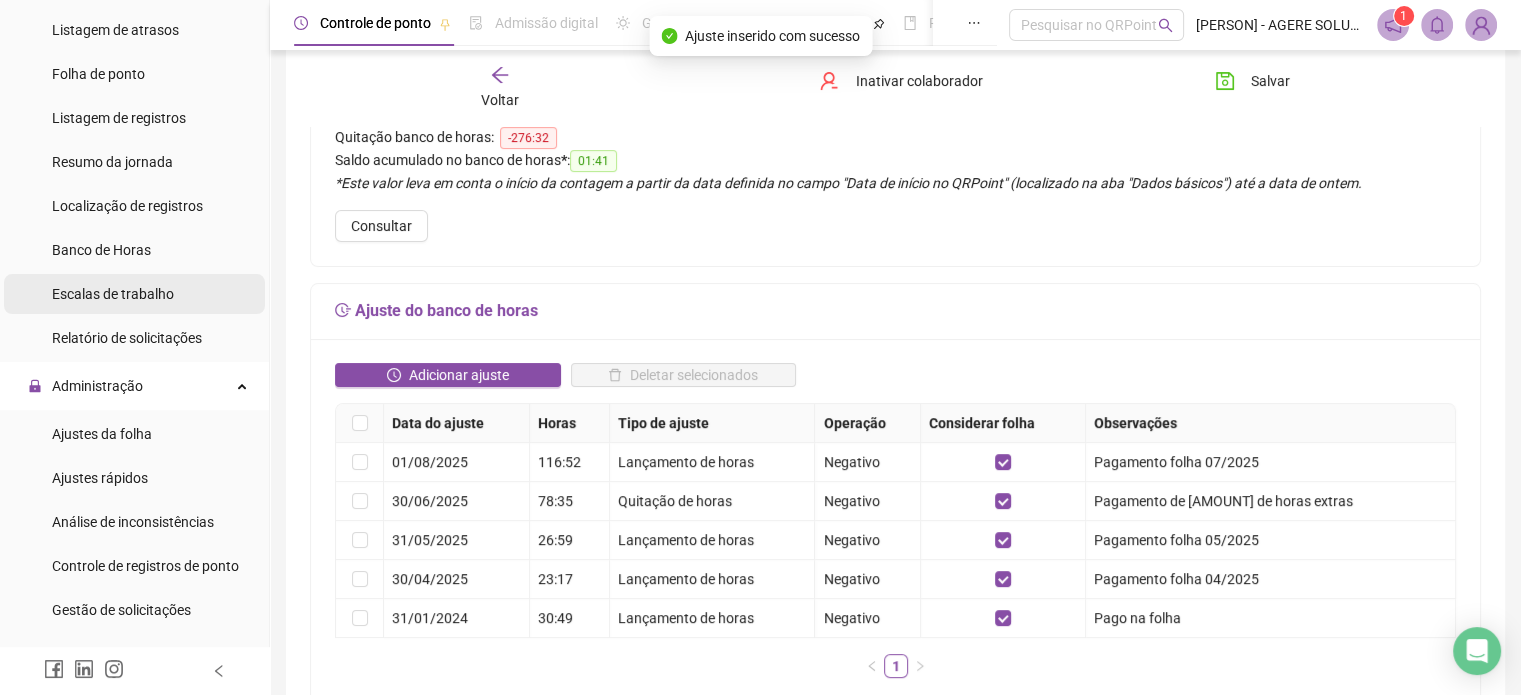 scroll, scrollTop: 600, scrollLeft: 0, axis: vertical 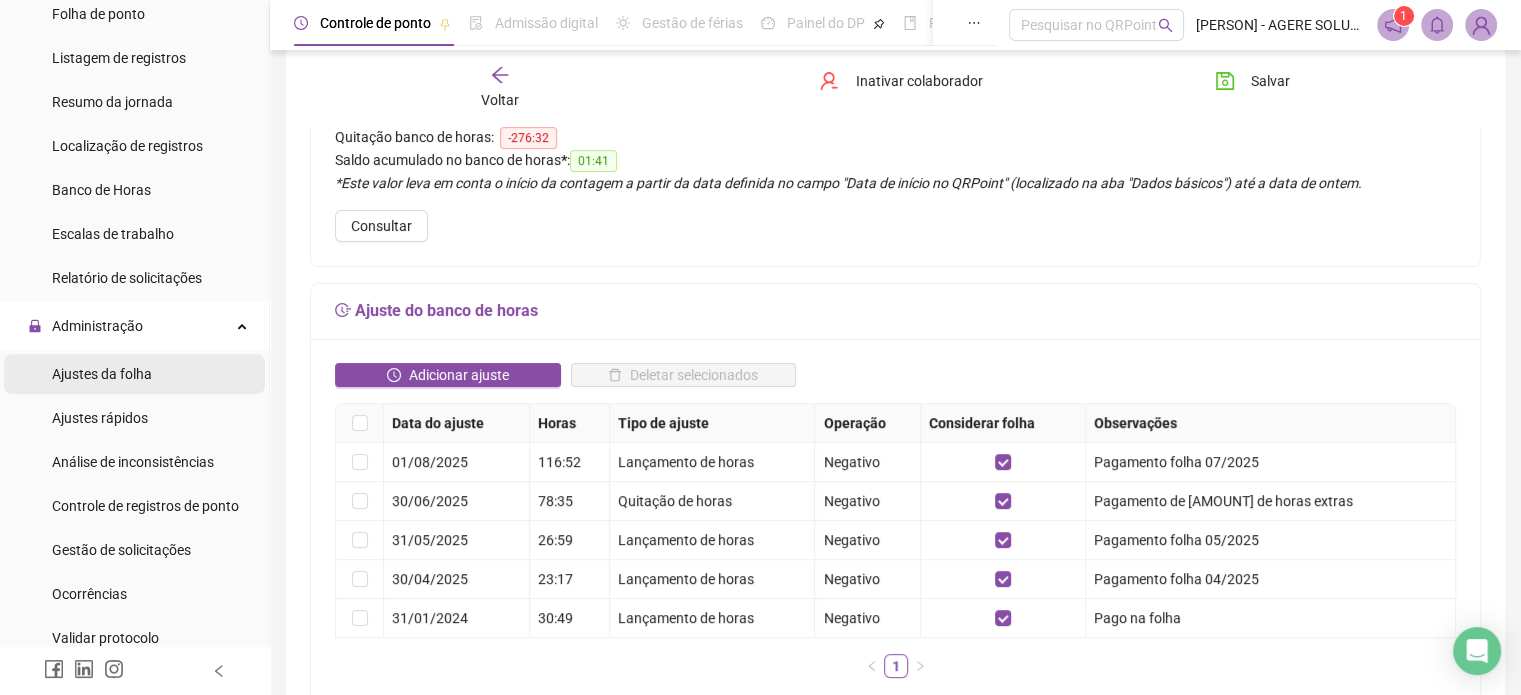 click on "Ajustes da folha" at bounding box center [102, 374] 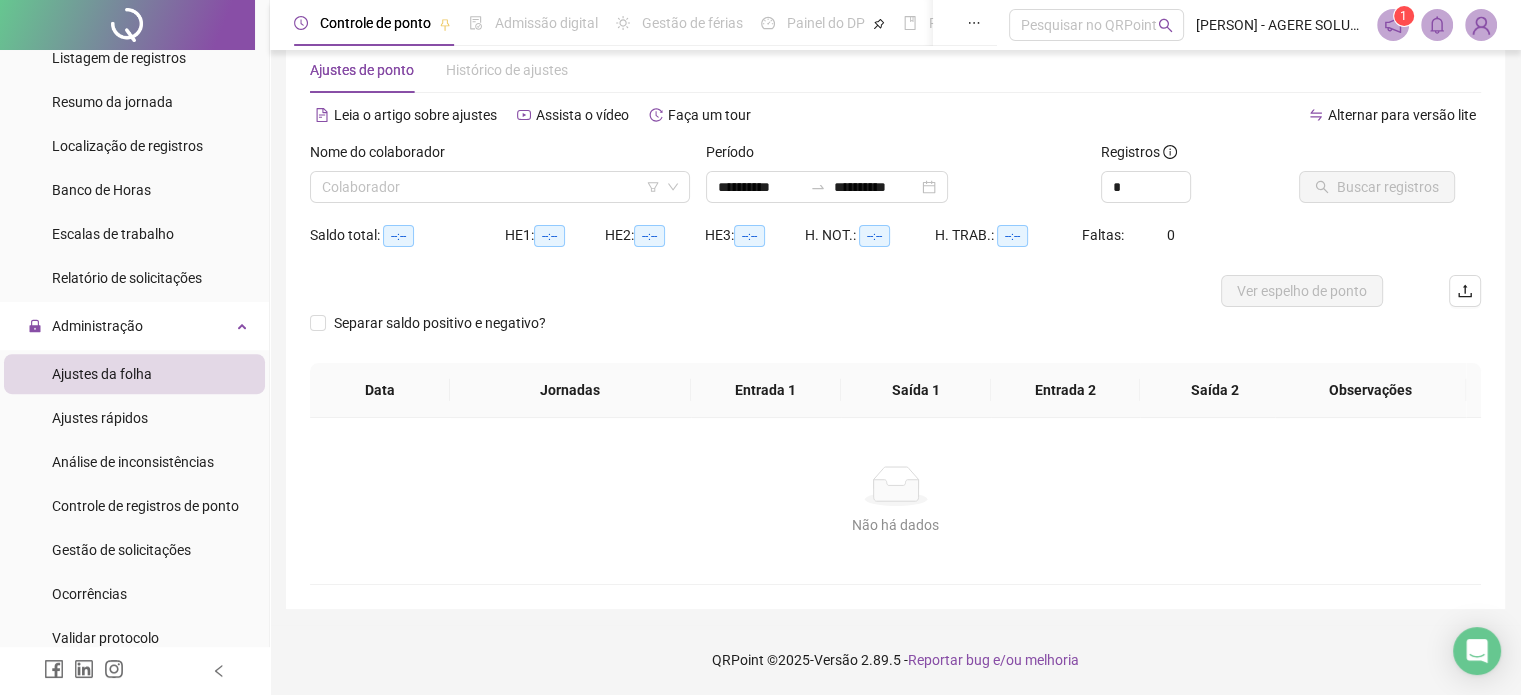 scroll, scrollTop: 42, scrollLeft: 0, axis: vertical 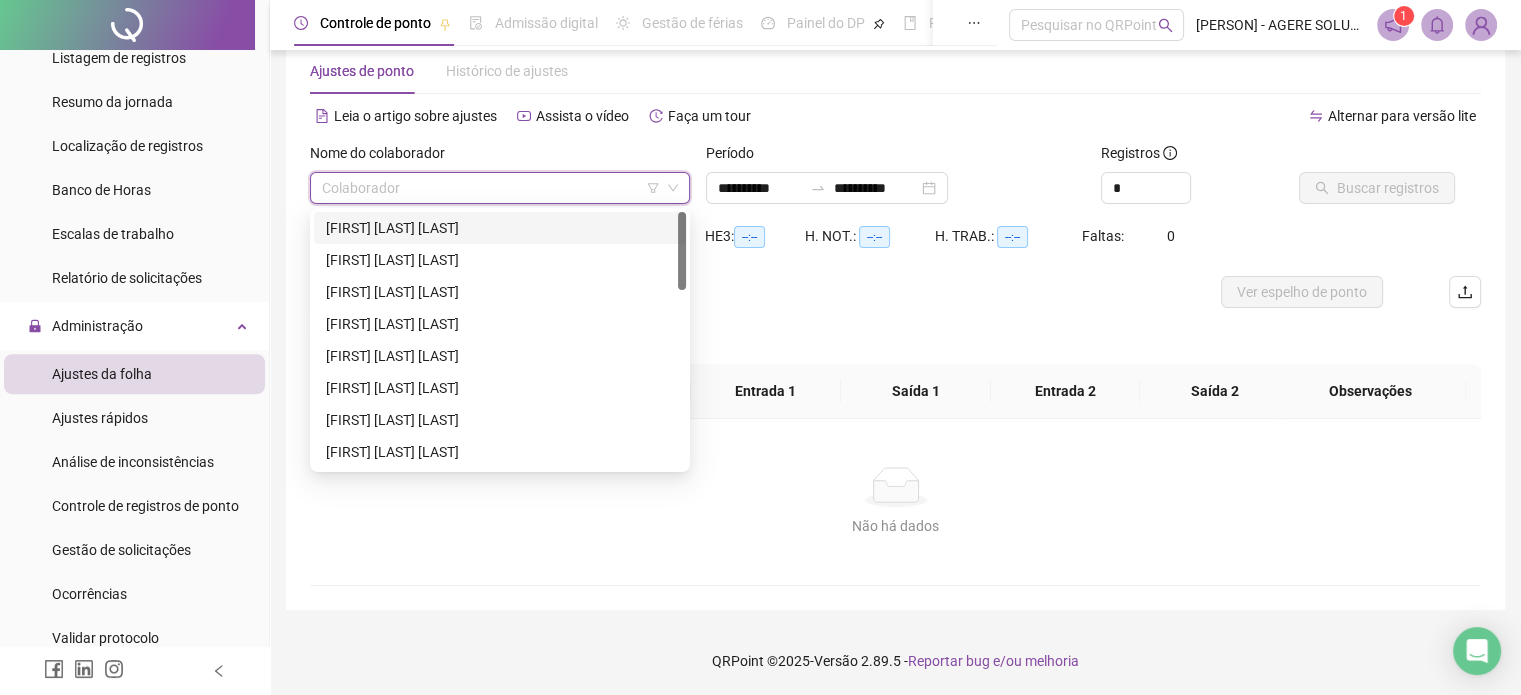 click at bounding box center [491, 188] 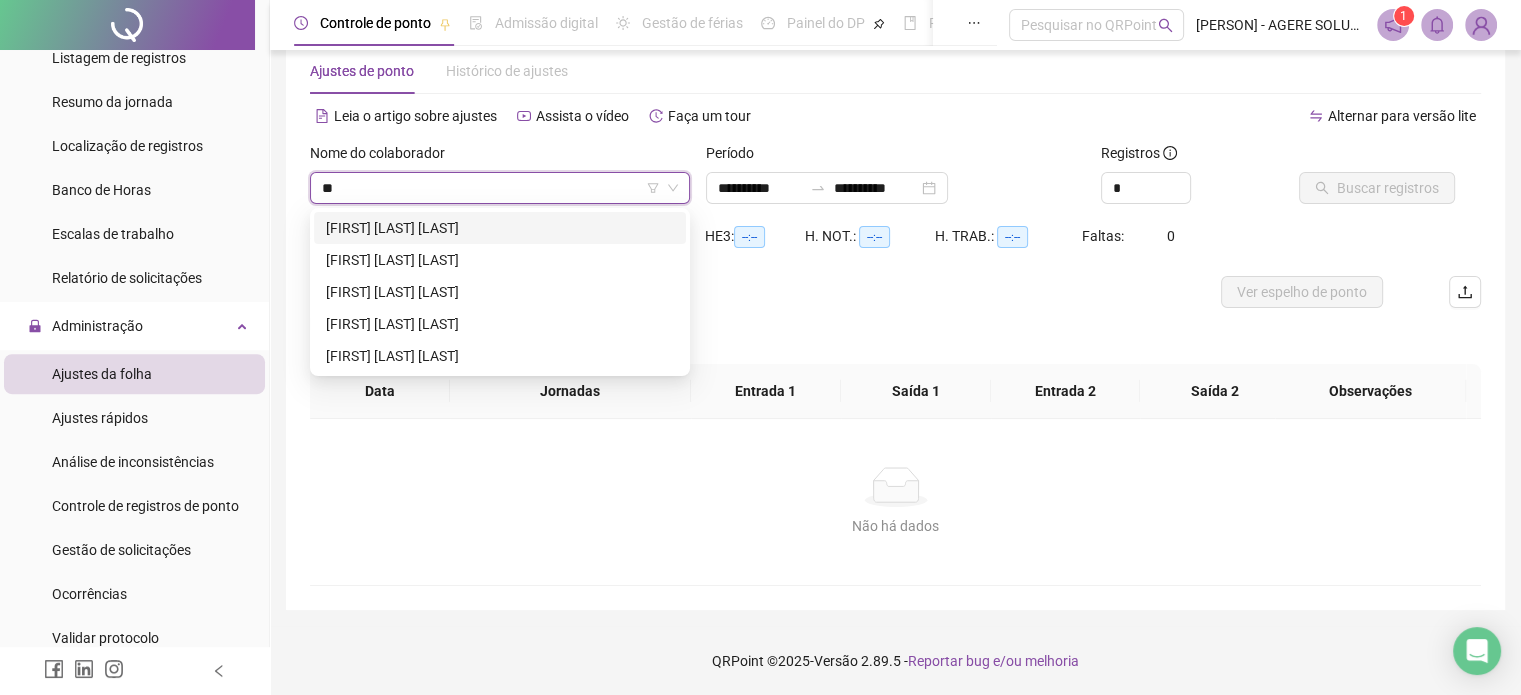 type on "***" 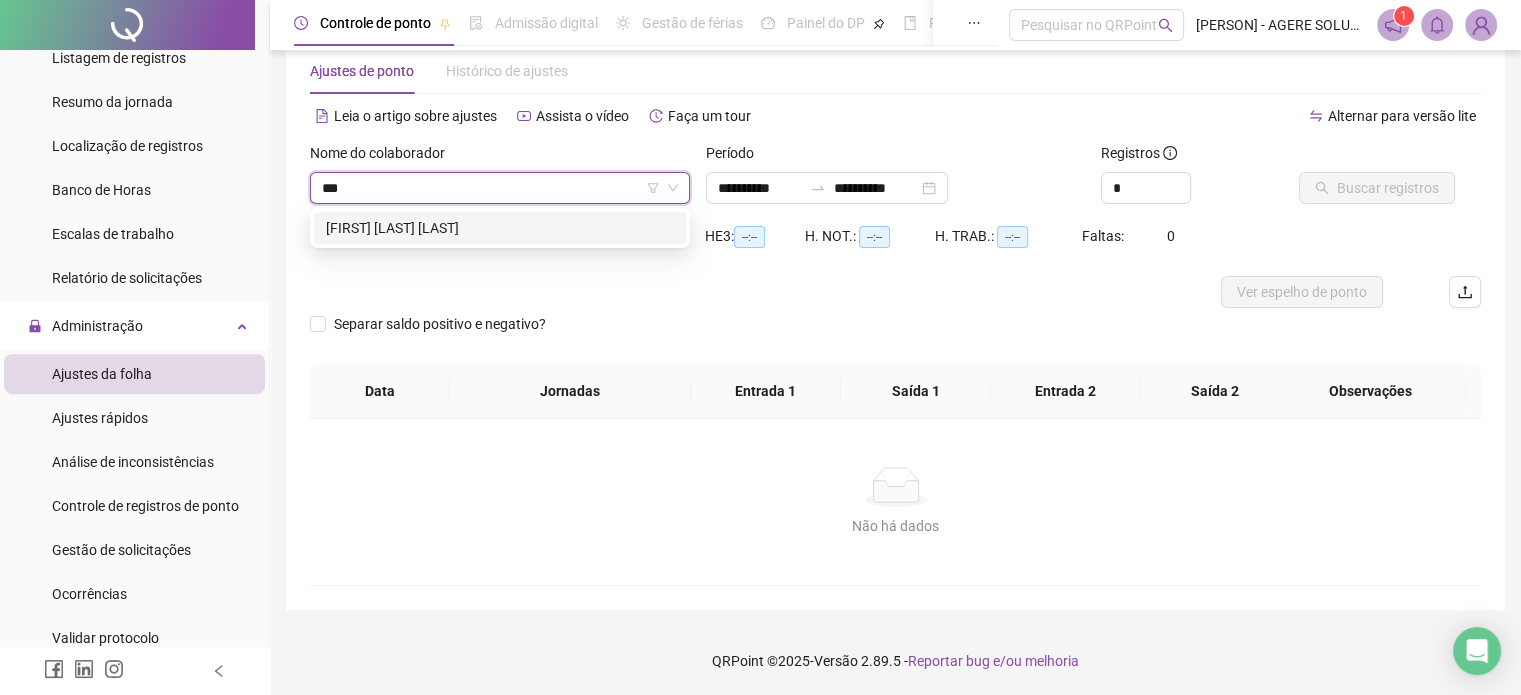 click on "[FIRST] [LAST] [LAST]" at bounding box center [500, 228] 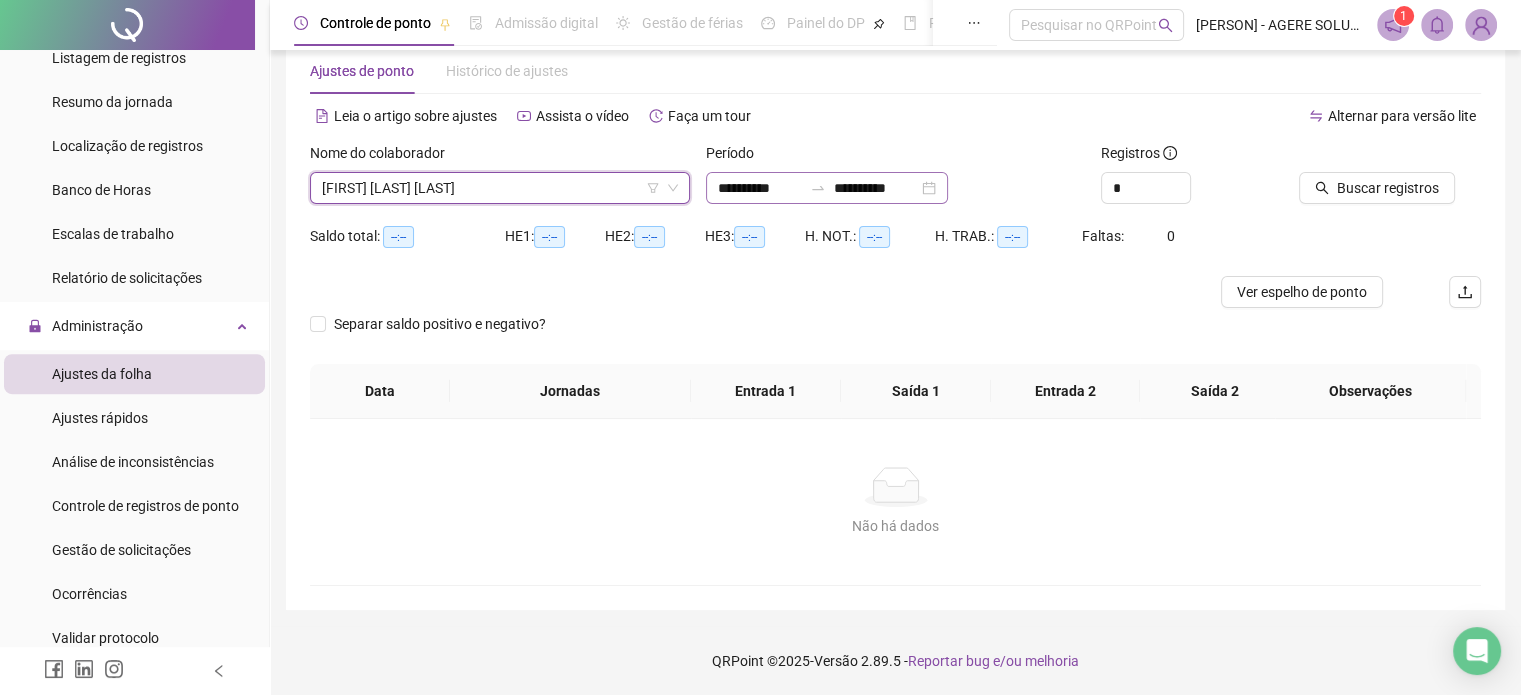 click 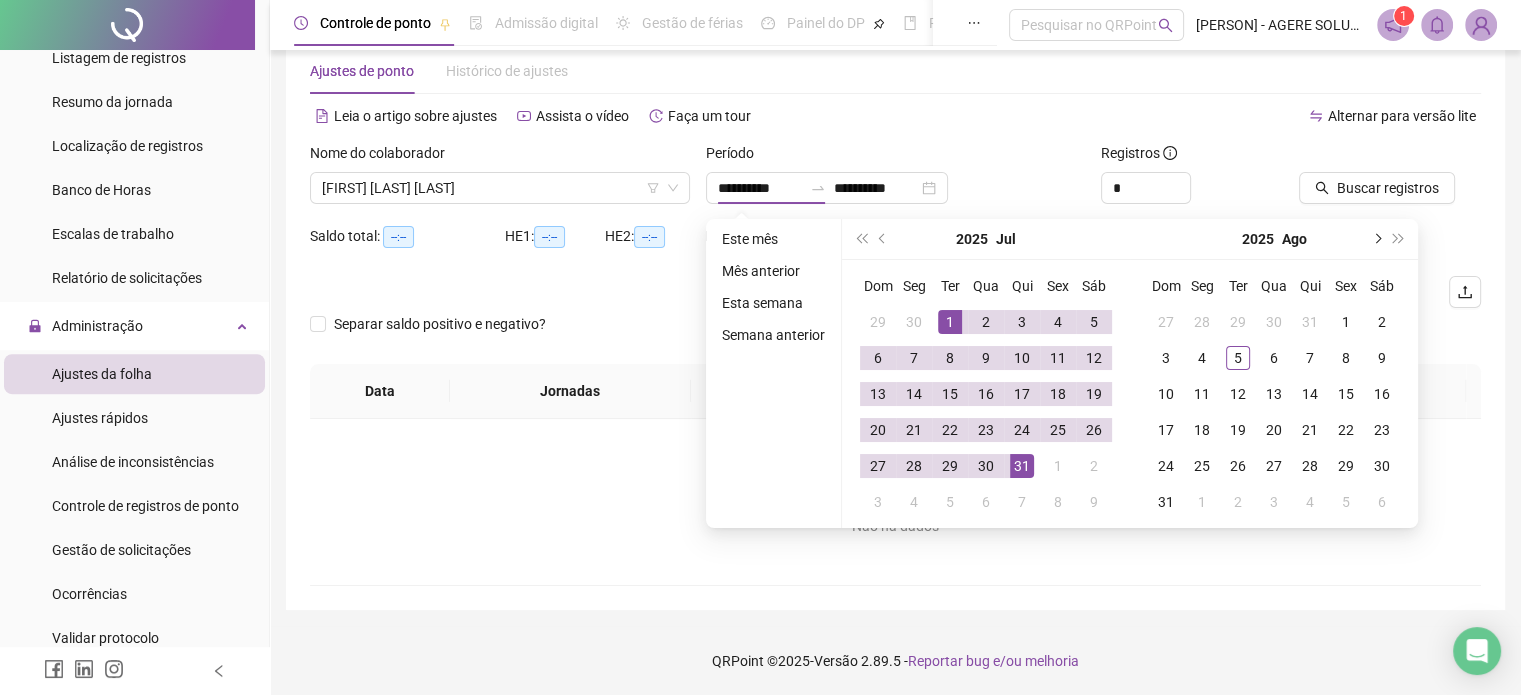 click at bounding box center (1376, 239) 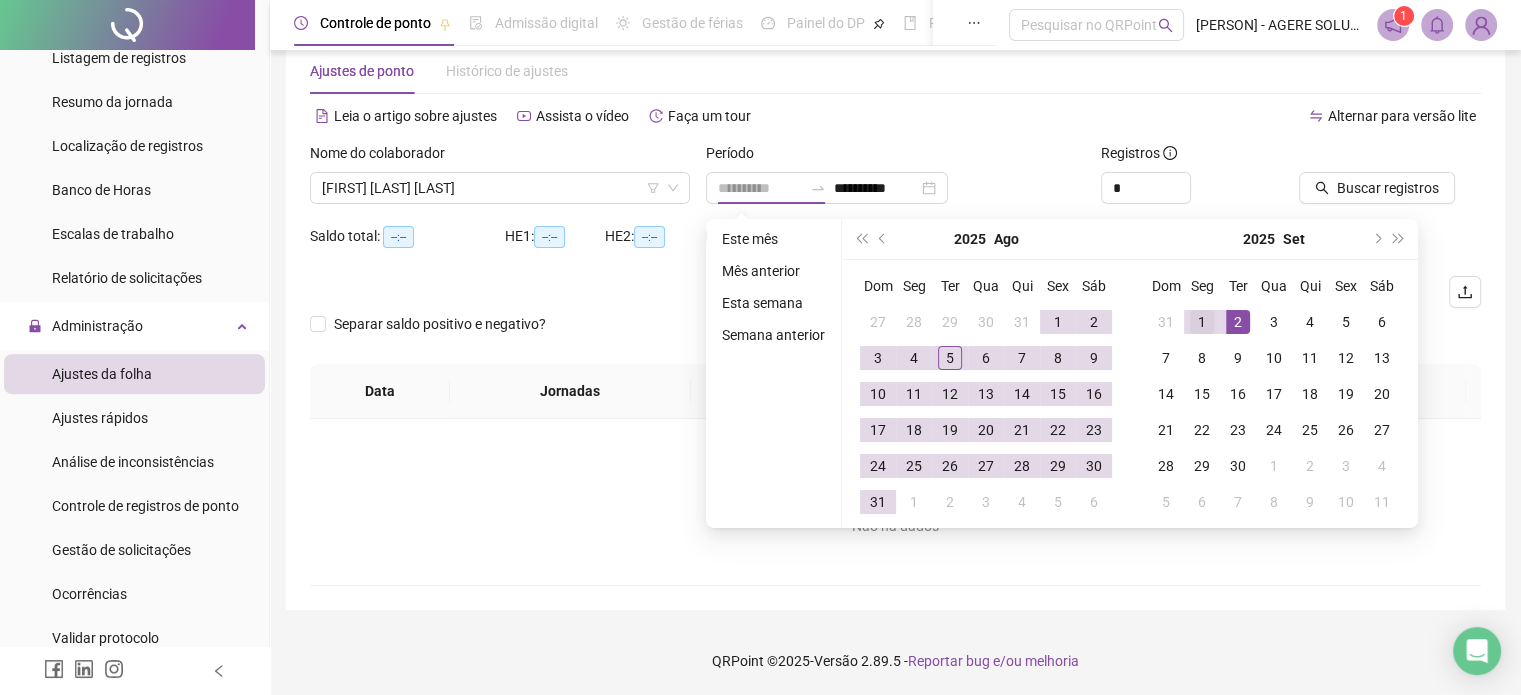 type on "**********" 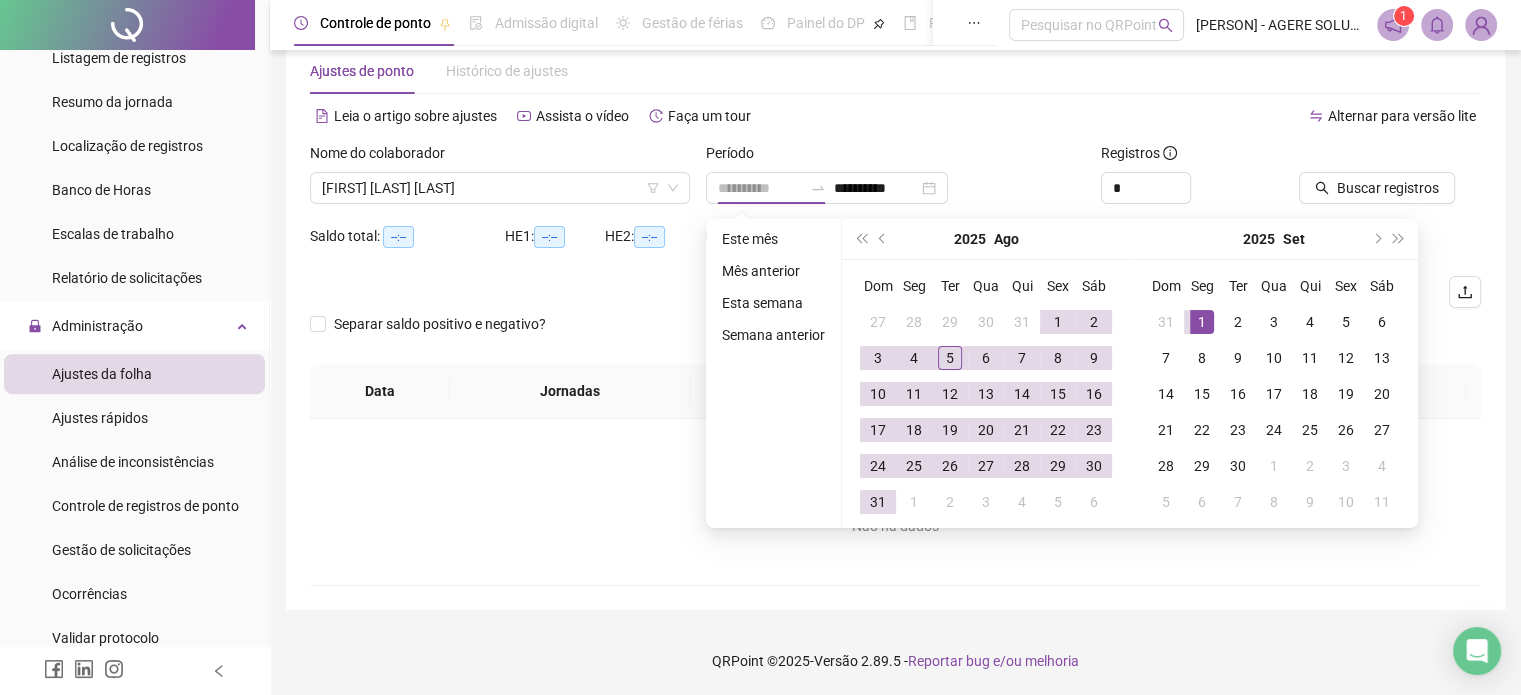 click on "1" at bounding box center [1202, 322] 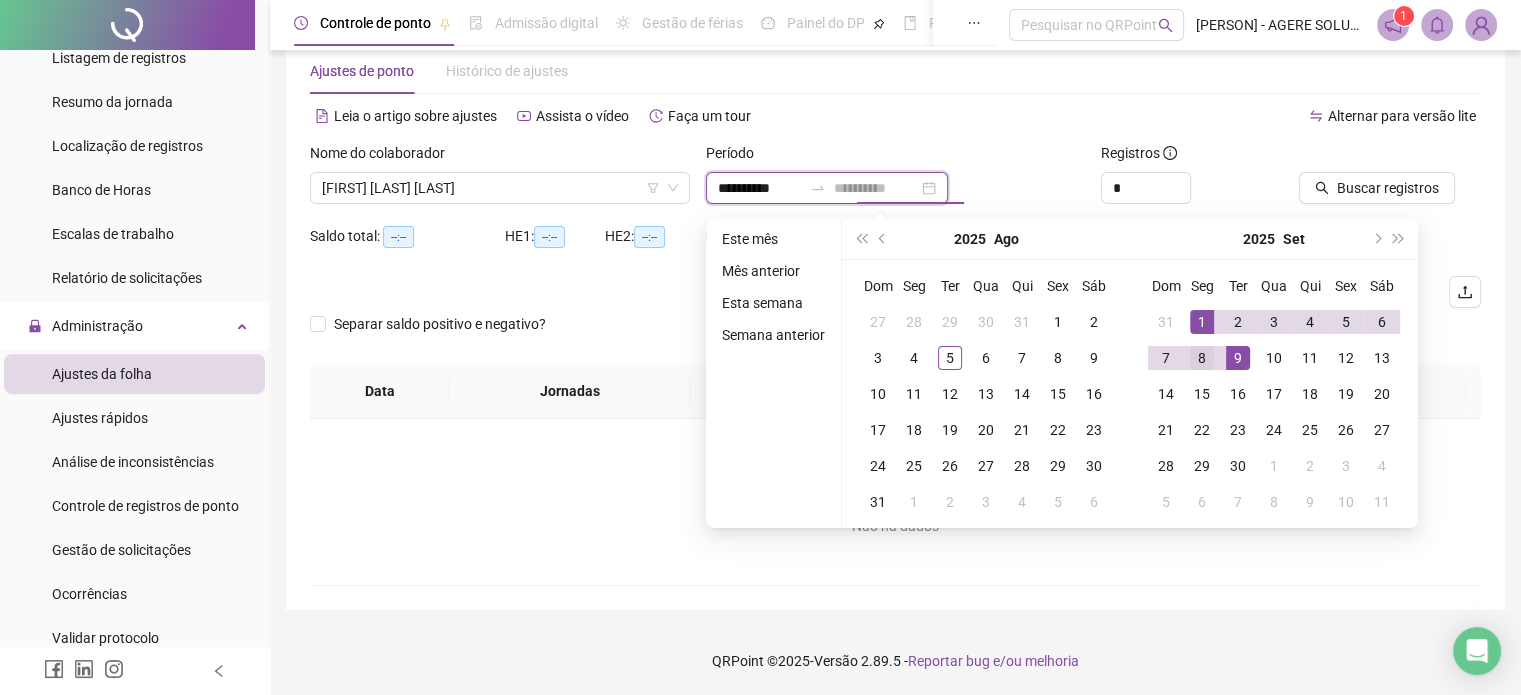 type on "**********" 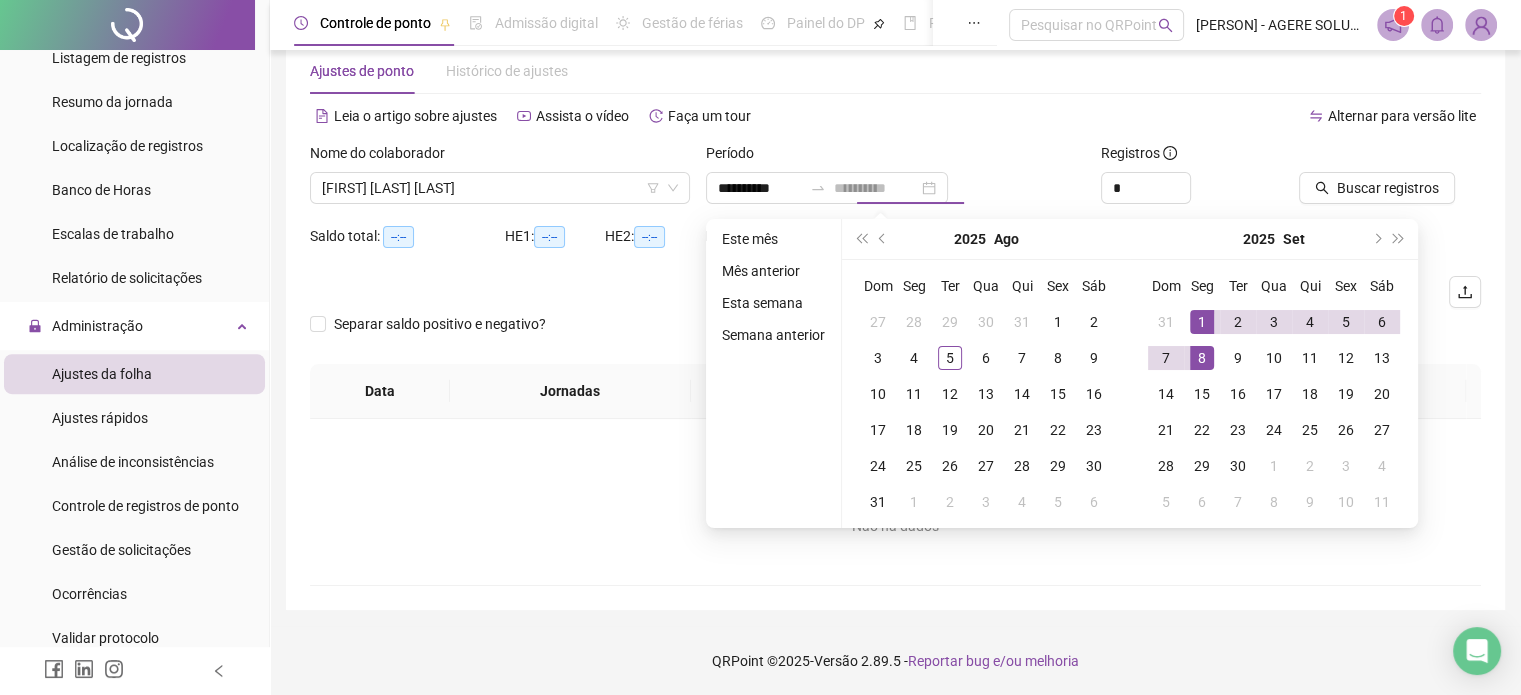 click on "8" at bounding box center (1202, 358) 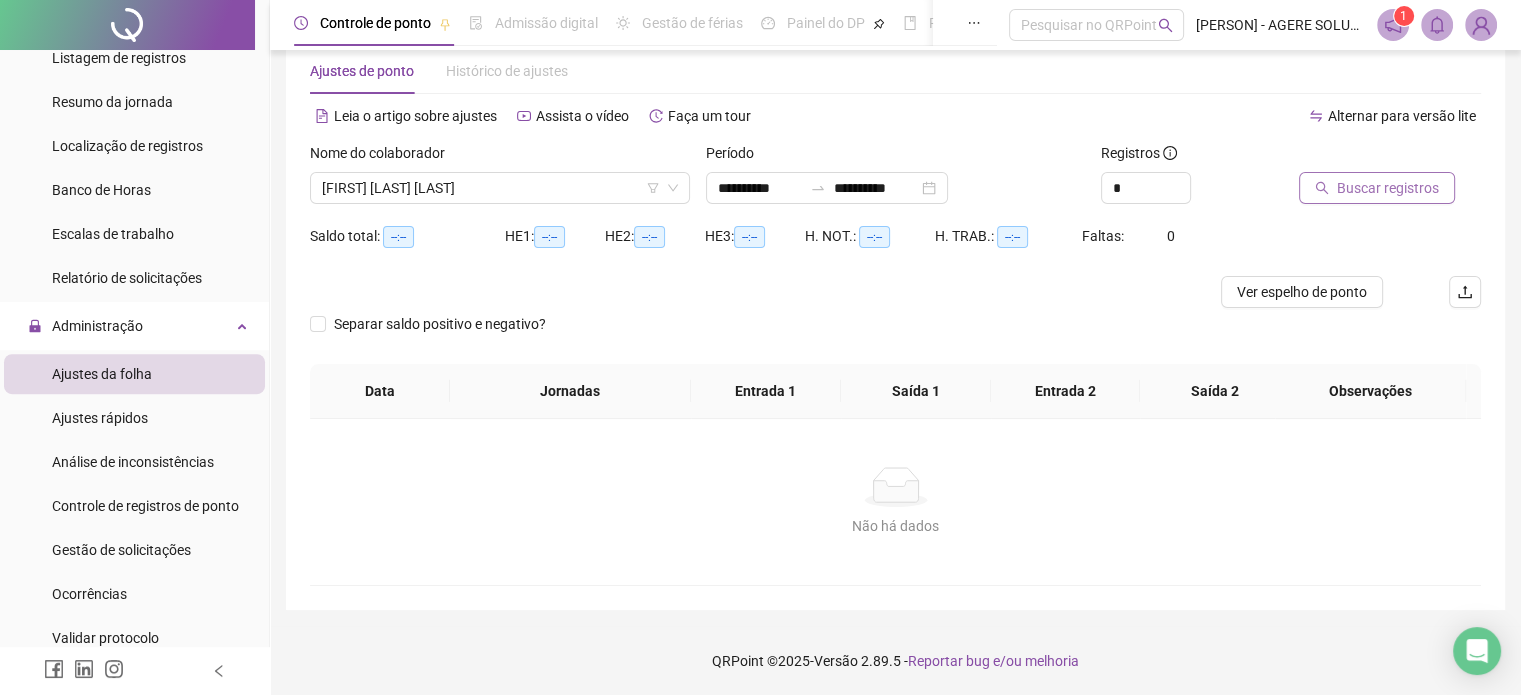 click on "Buscar registros" at bounding box center [1388, 188] 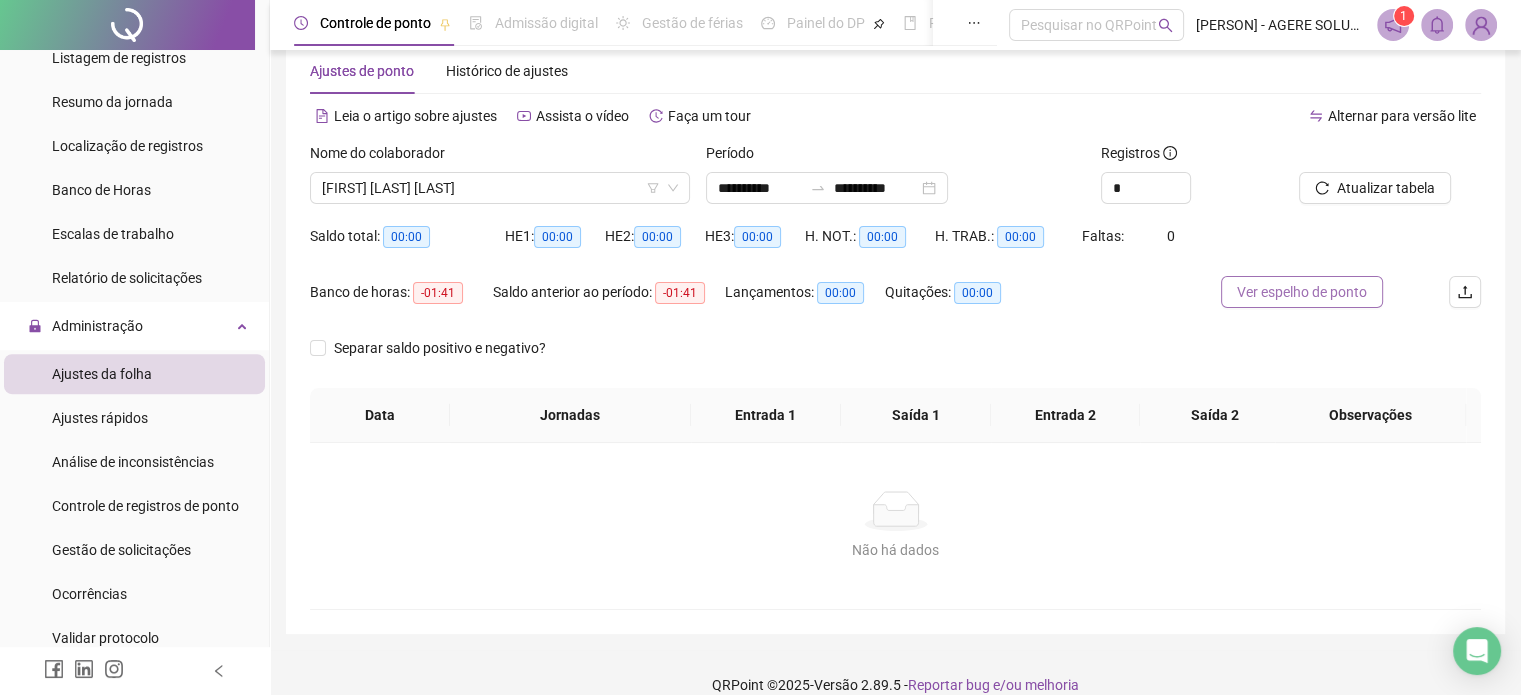 click on "Ver espelho de ponto" at bounding box center (1302, 292) 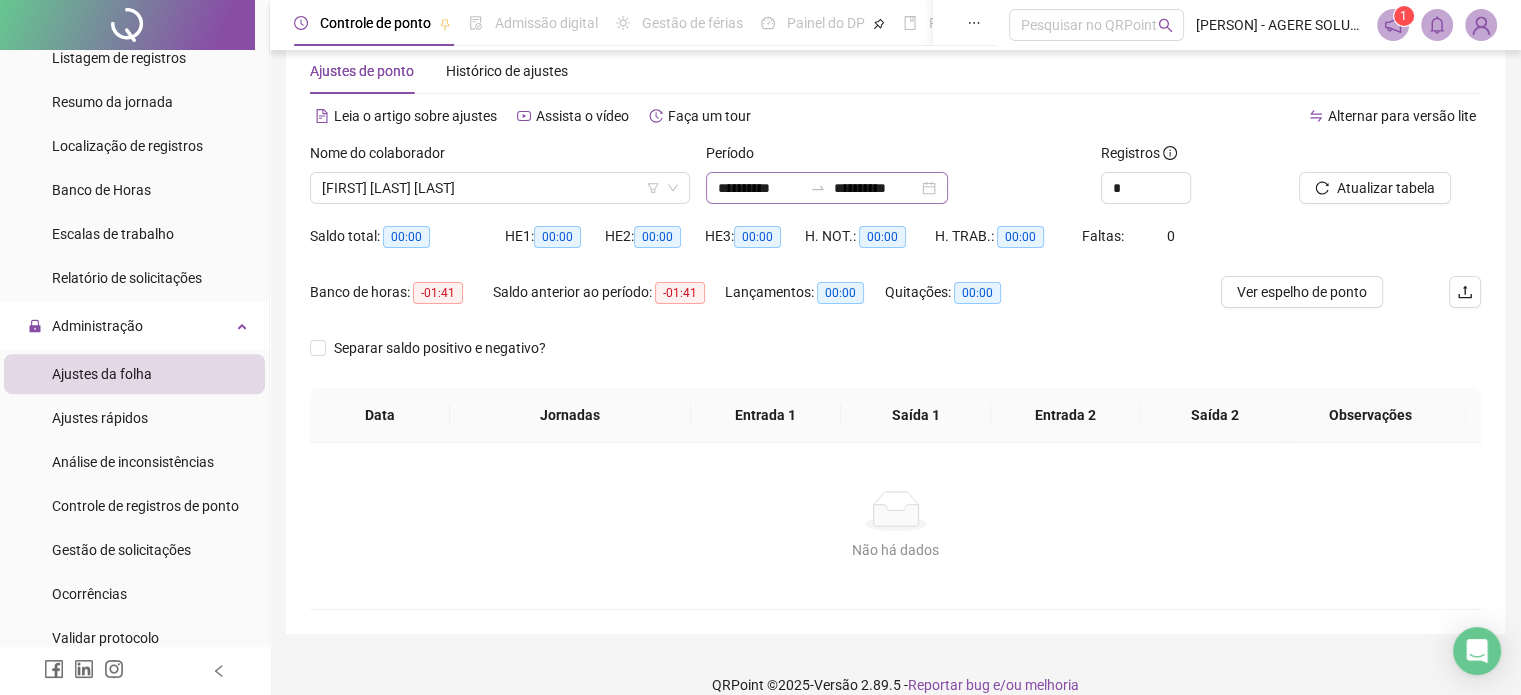 click on "**********" at bounding box center [827, 188] 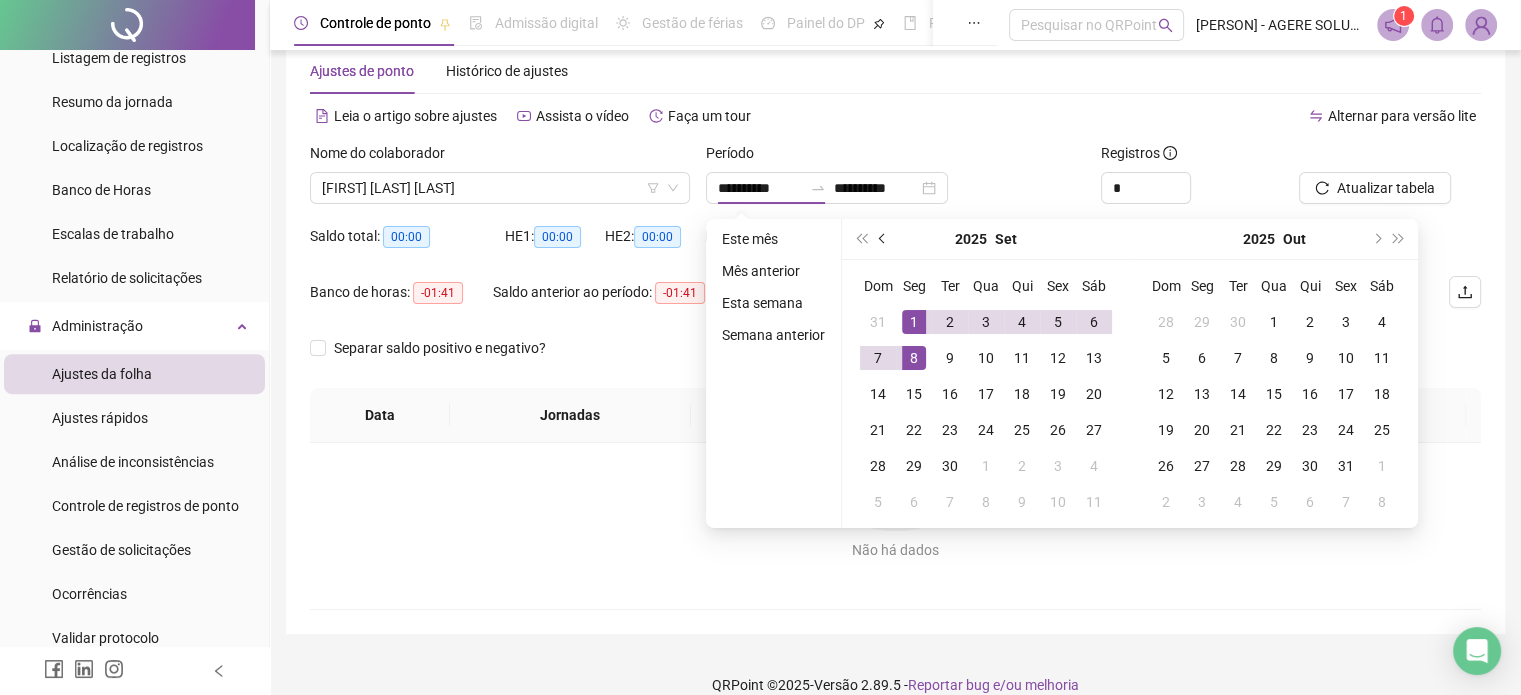 click at bounding box center (883, 239) 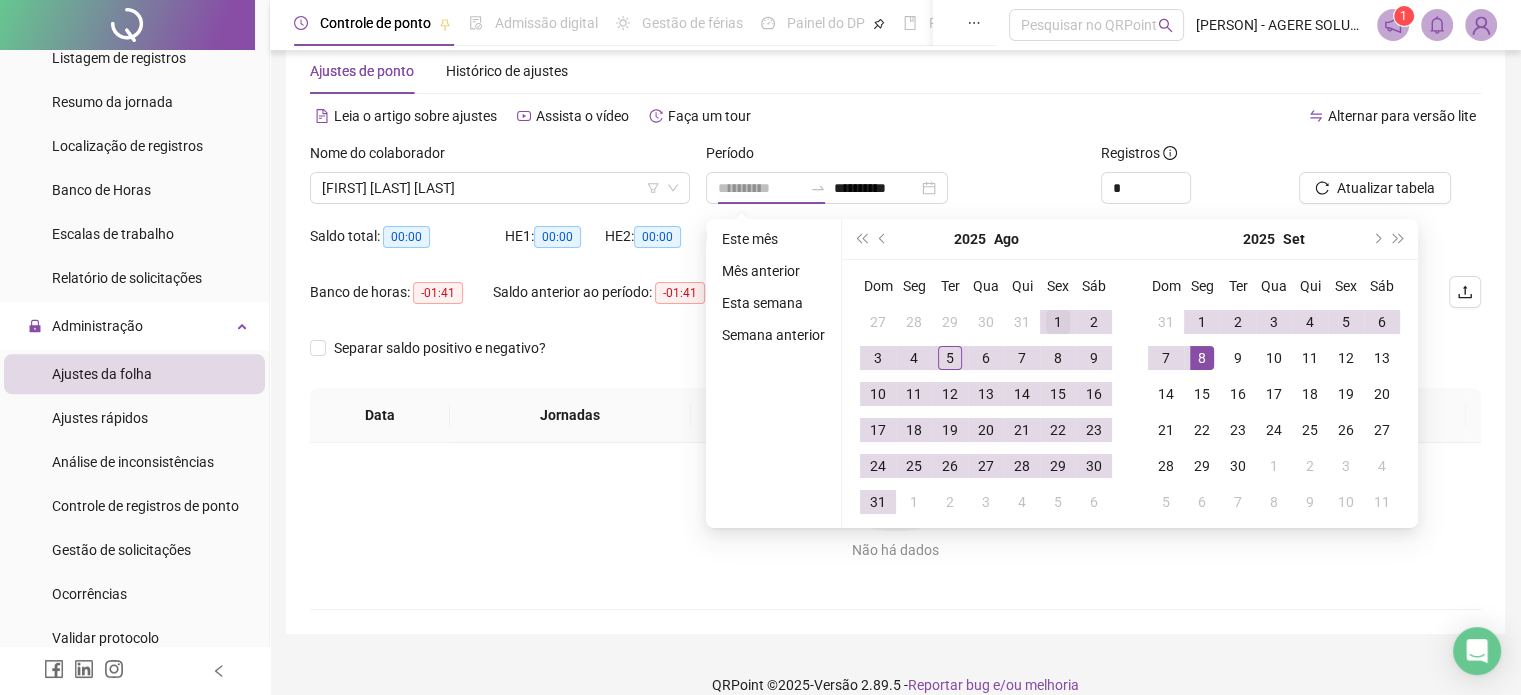 type on "**********" 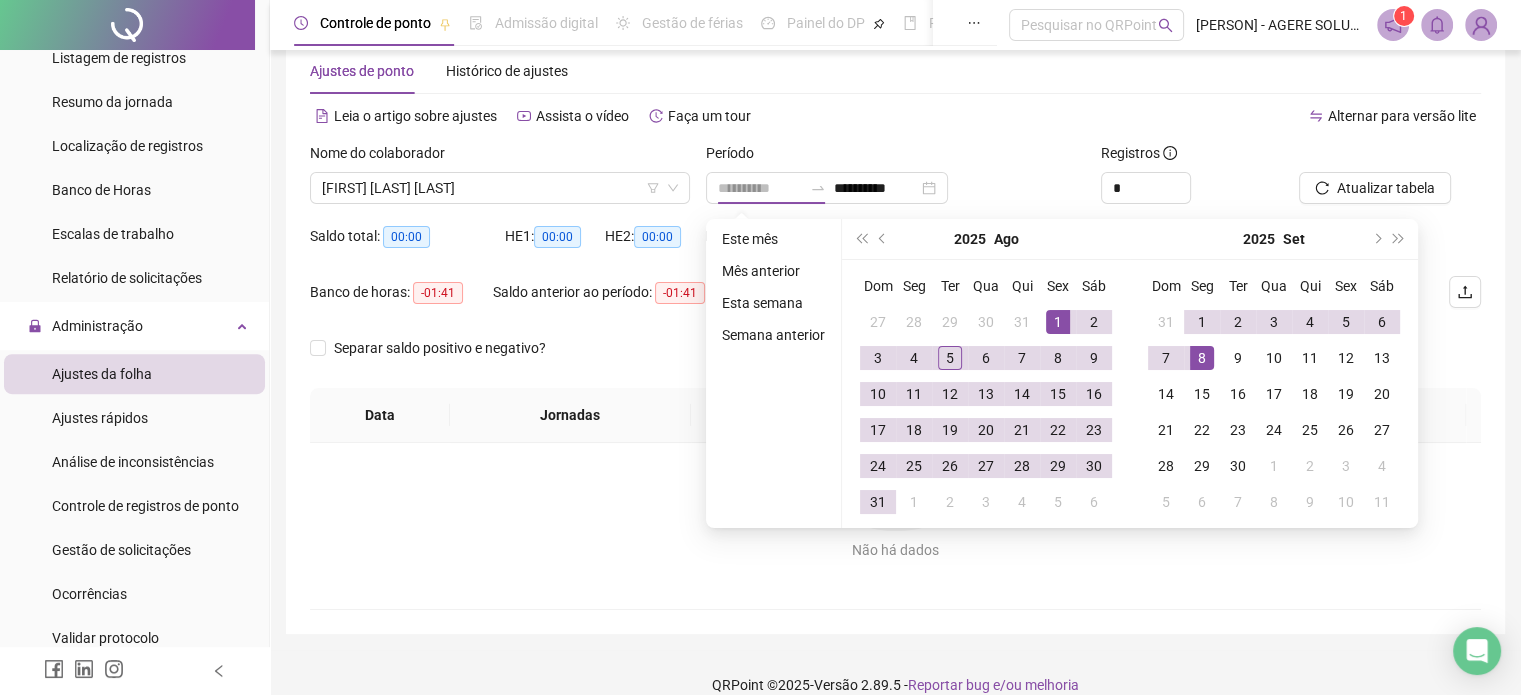 click on "1" at bounding box center (1058, 322) 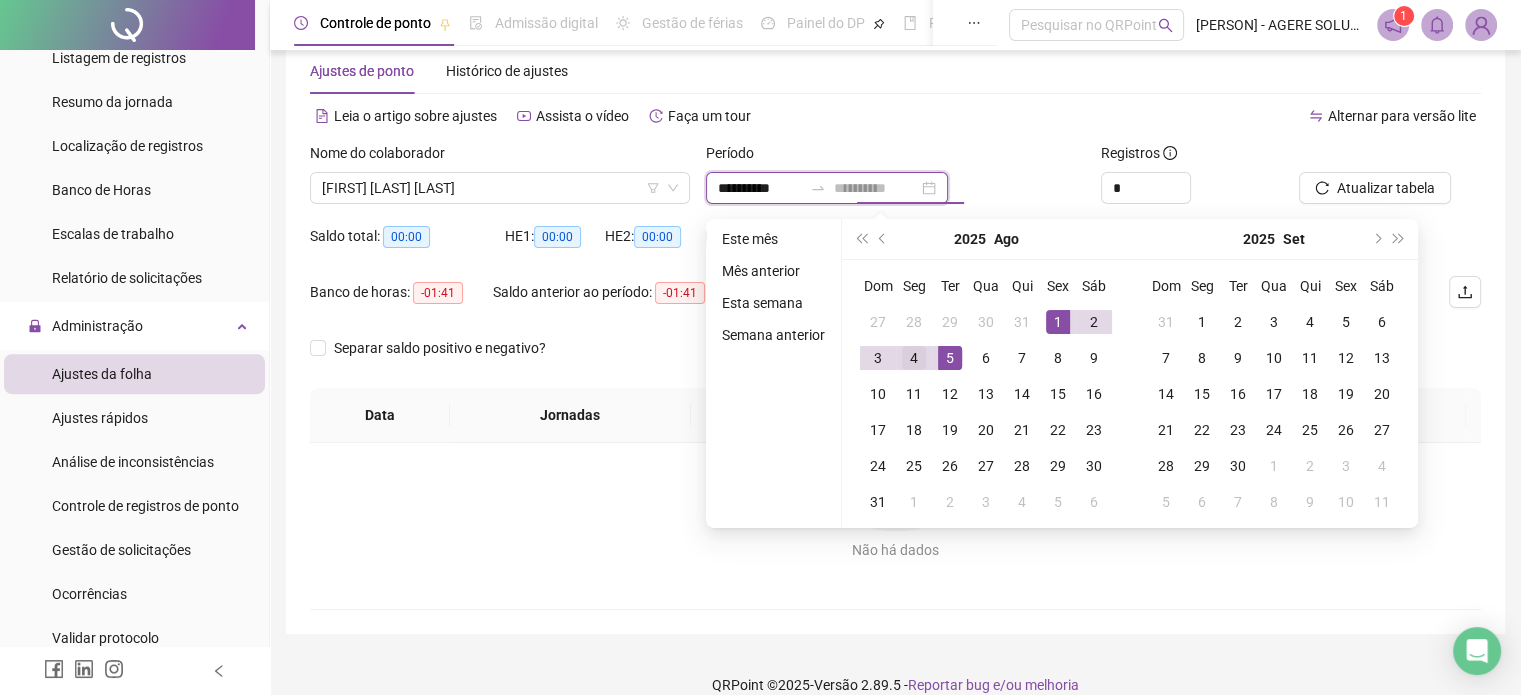 type on "**********" 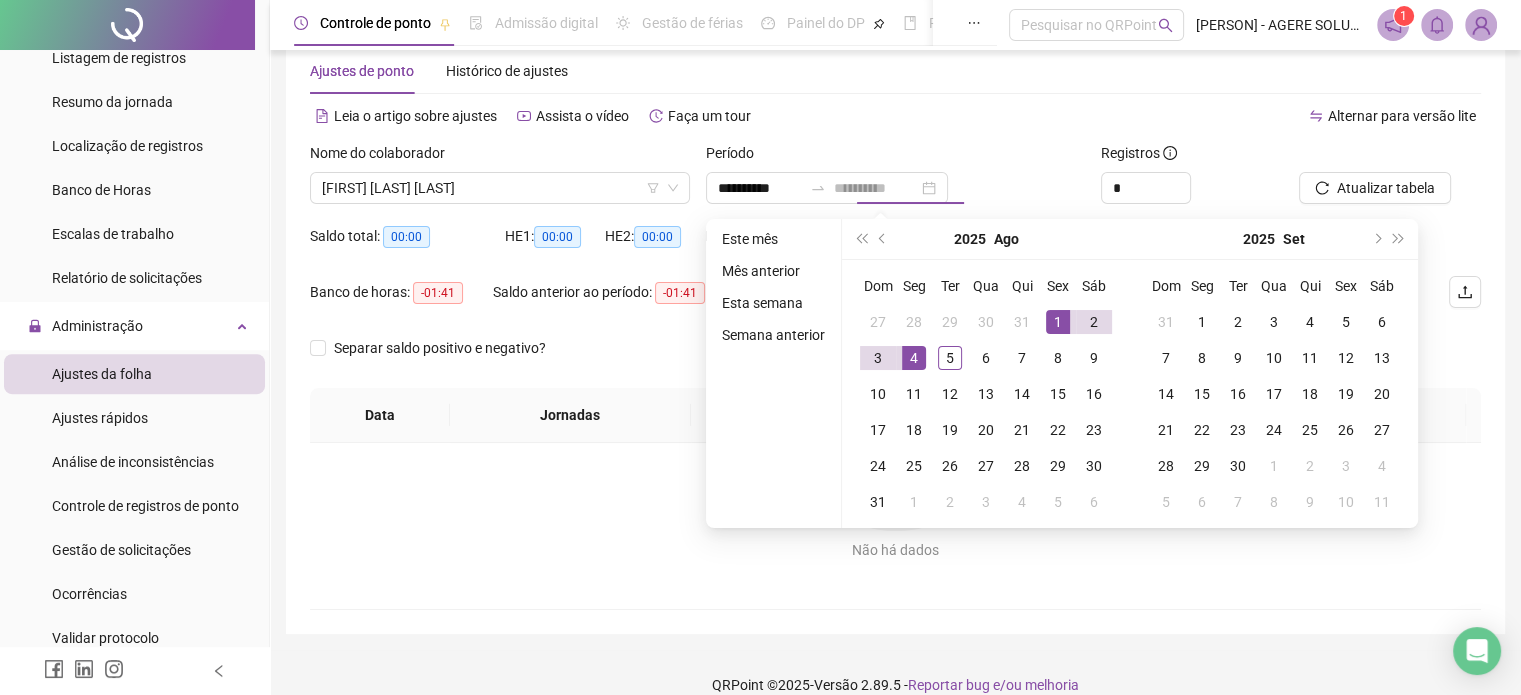 click on "4" at bounding box center (914, 358) 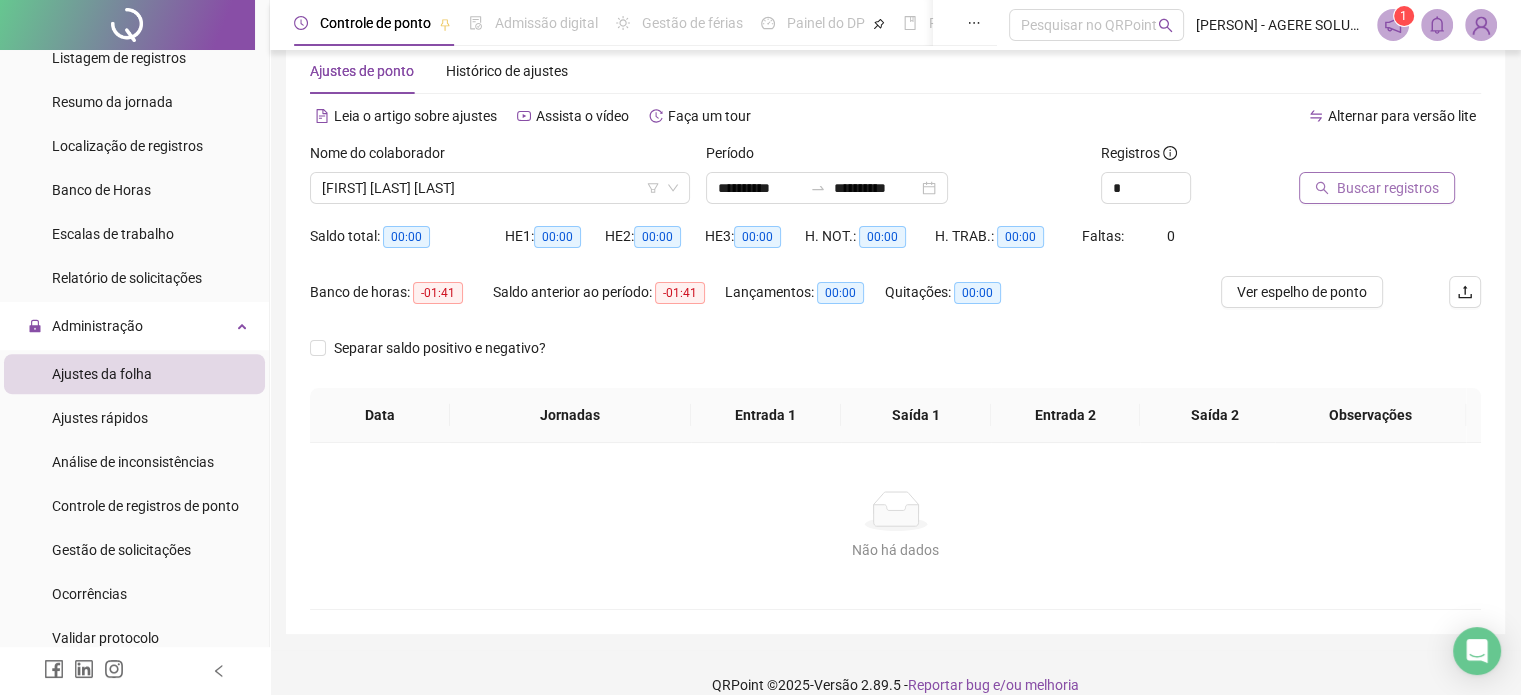 click on "Buscar registros" at bounding box center [1388, 188] 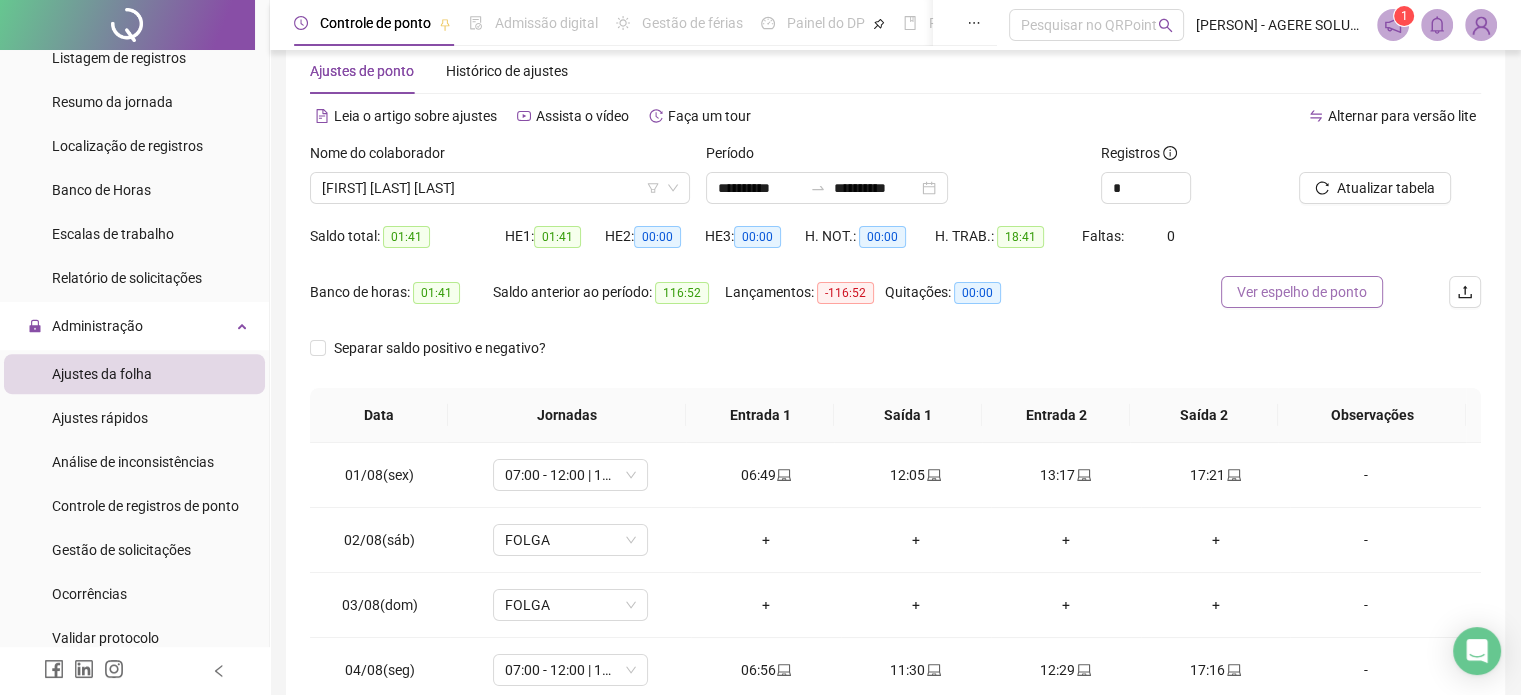 click on "Ver espelho de ponto" at bounding box center (1302, 292) 